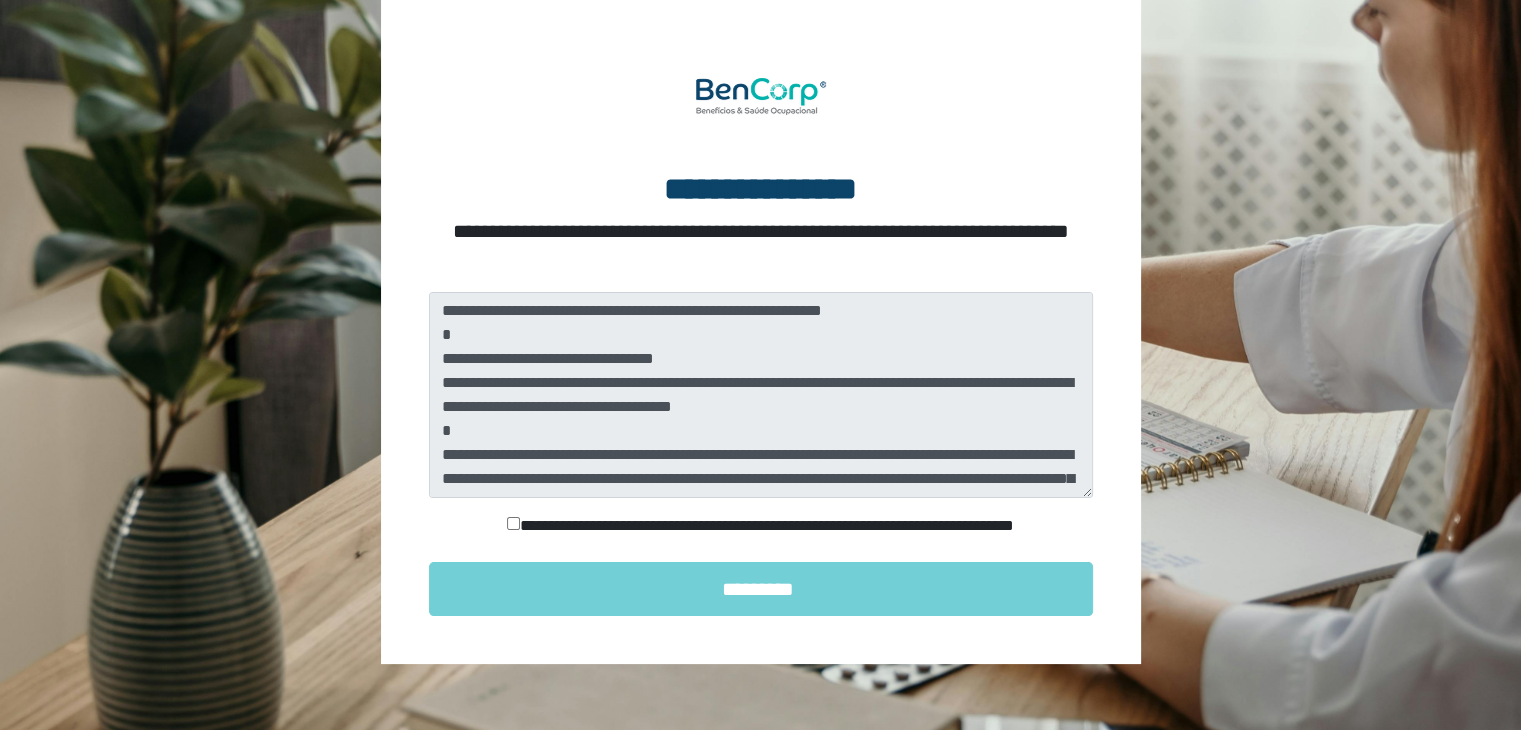 scroll, scrollTop: 124, scrollLeft: 0, axis: vertical 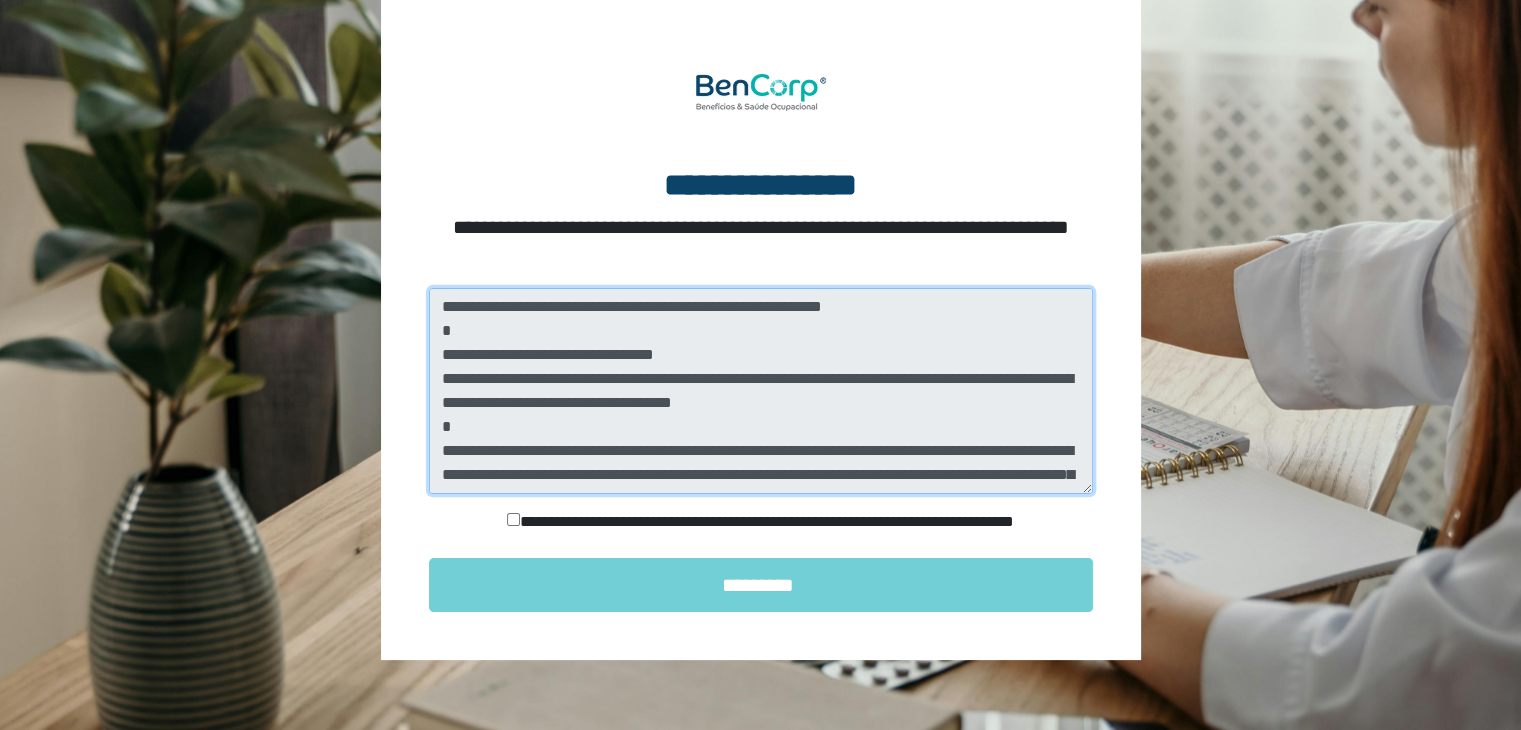click at bounding box center [761, 391] 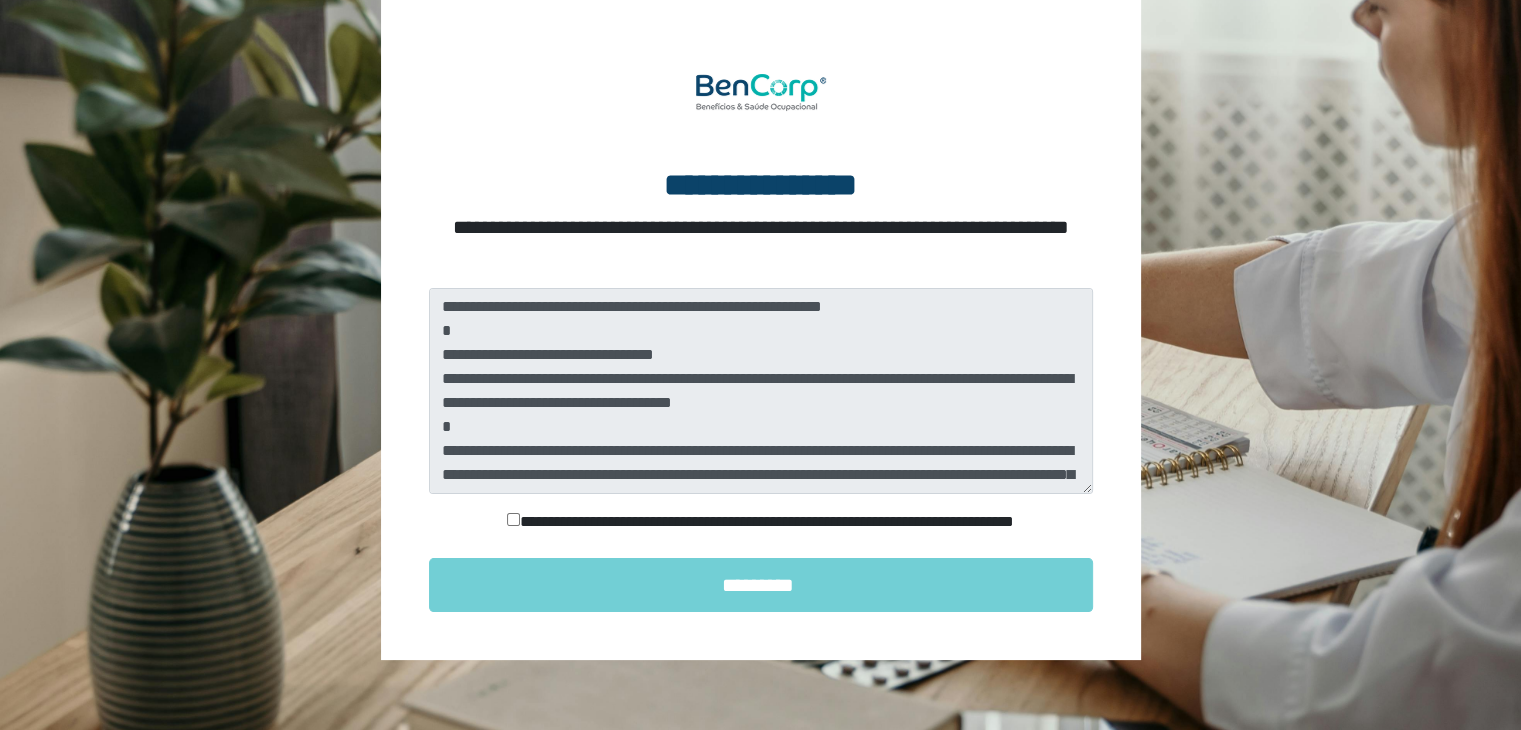 click on "**********" at bounding box center [761, 526] 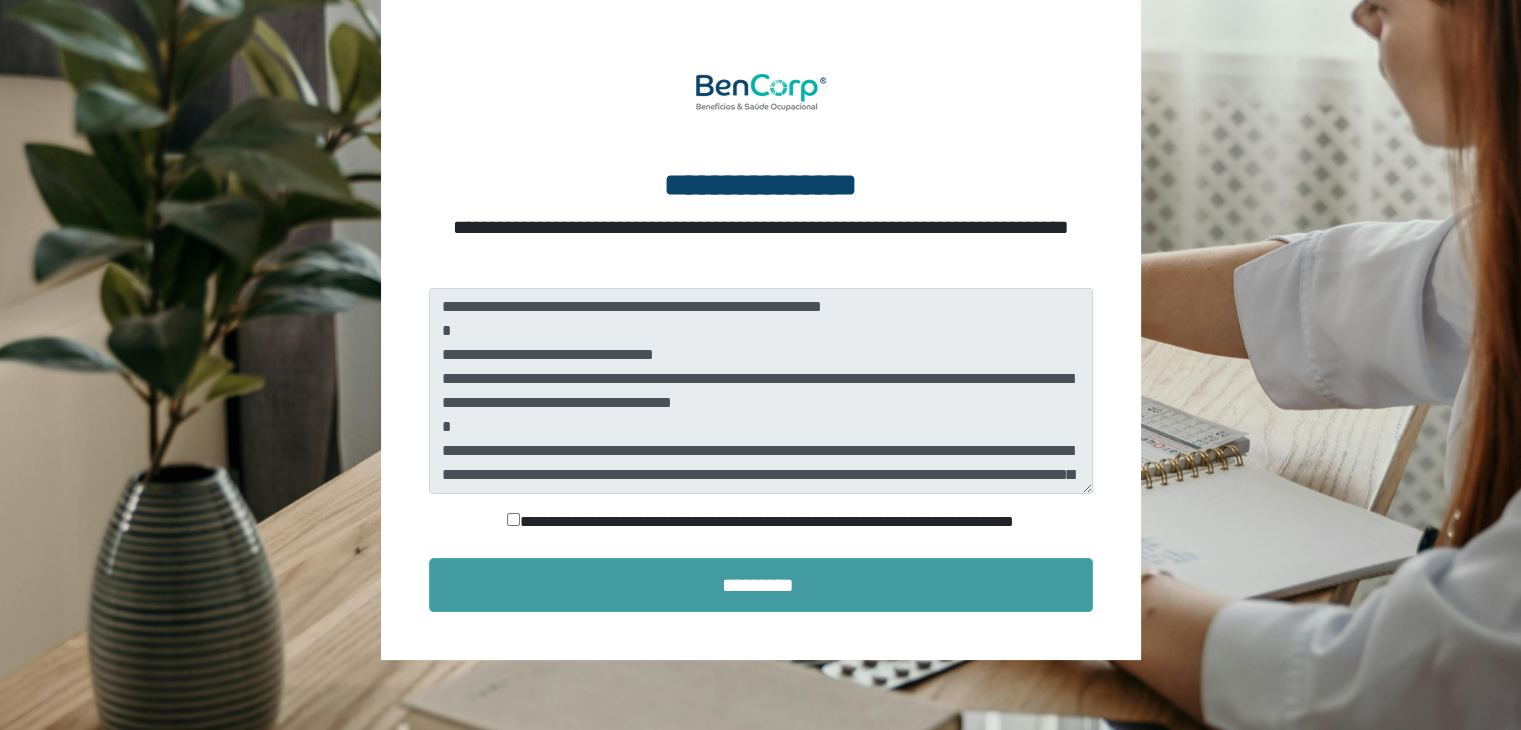 click on "*********" at bounding box center [761, 585] 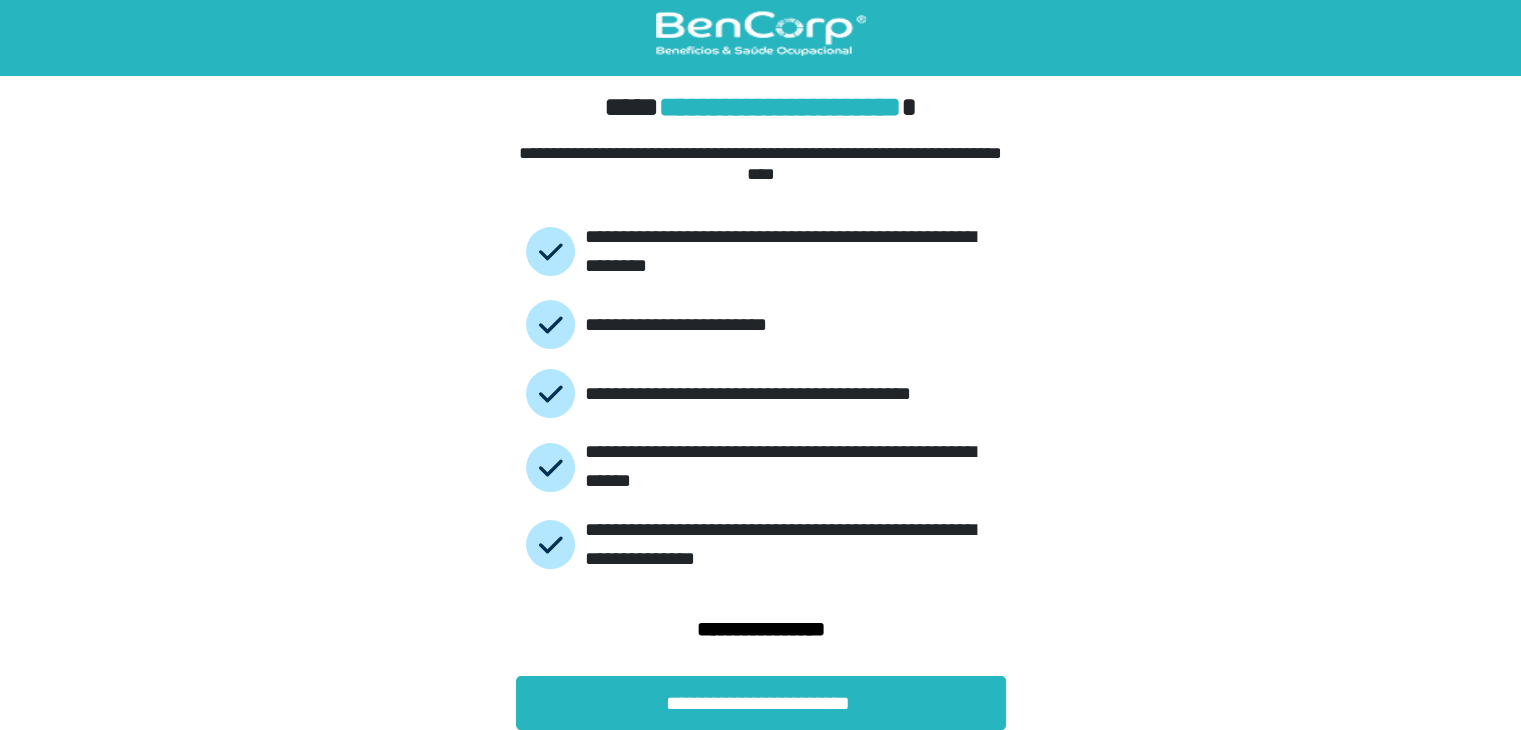 scroll, scrollTop: 12, scrollLeft: 0, axis: vertical 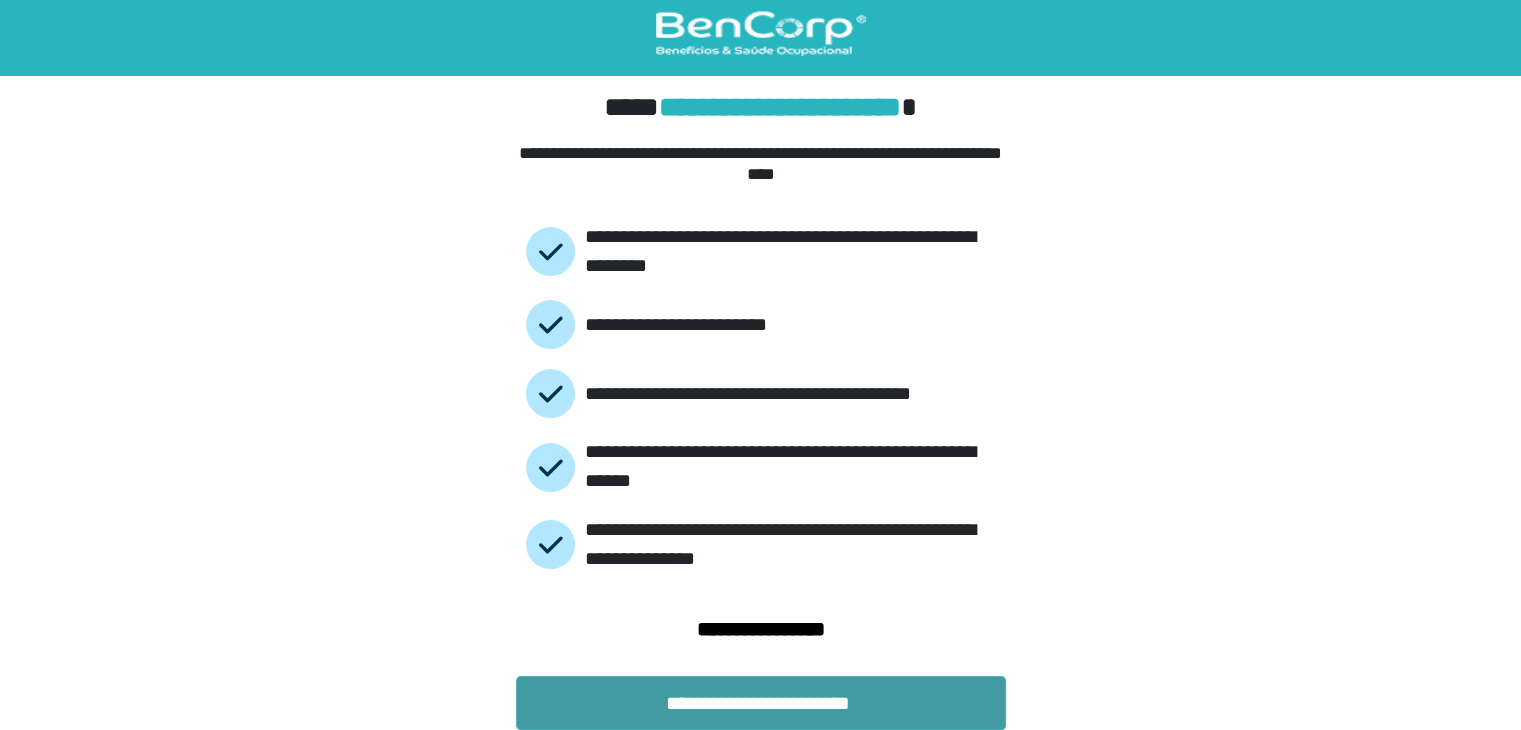 click on "**********" at bounding box center (761, 703) 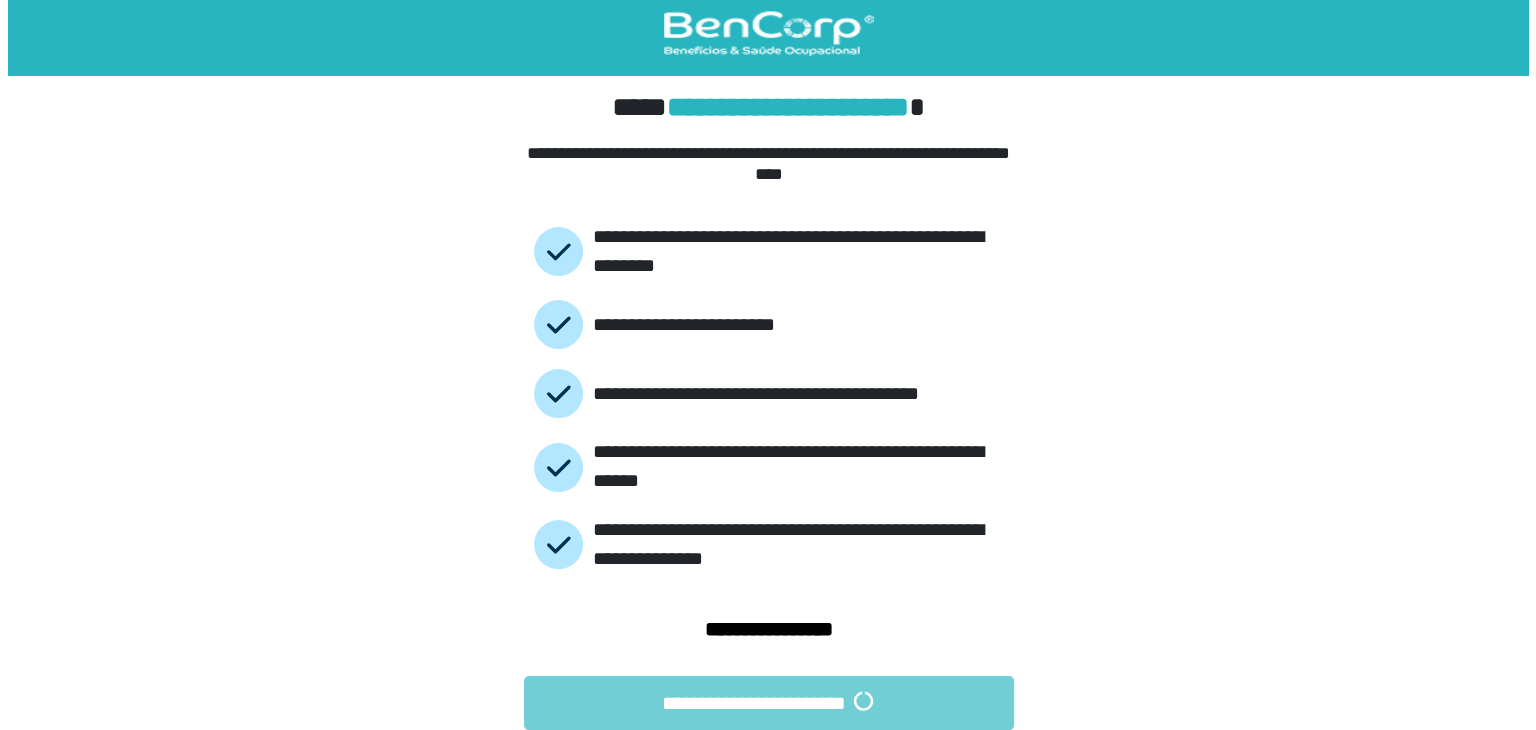 scroll, scrollTop: 0, scrollLeft: 0, axis: both 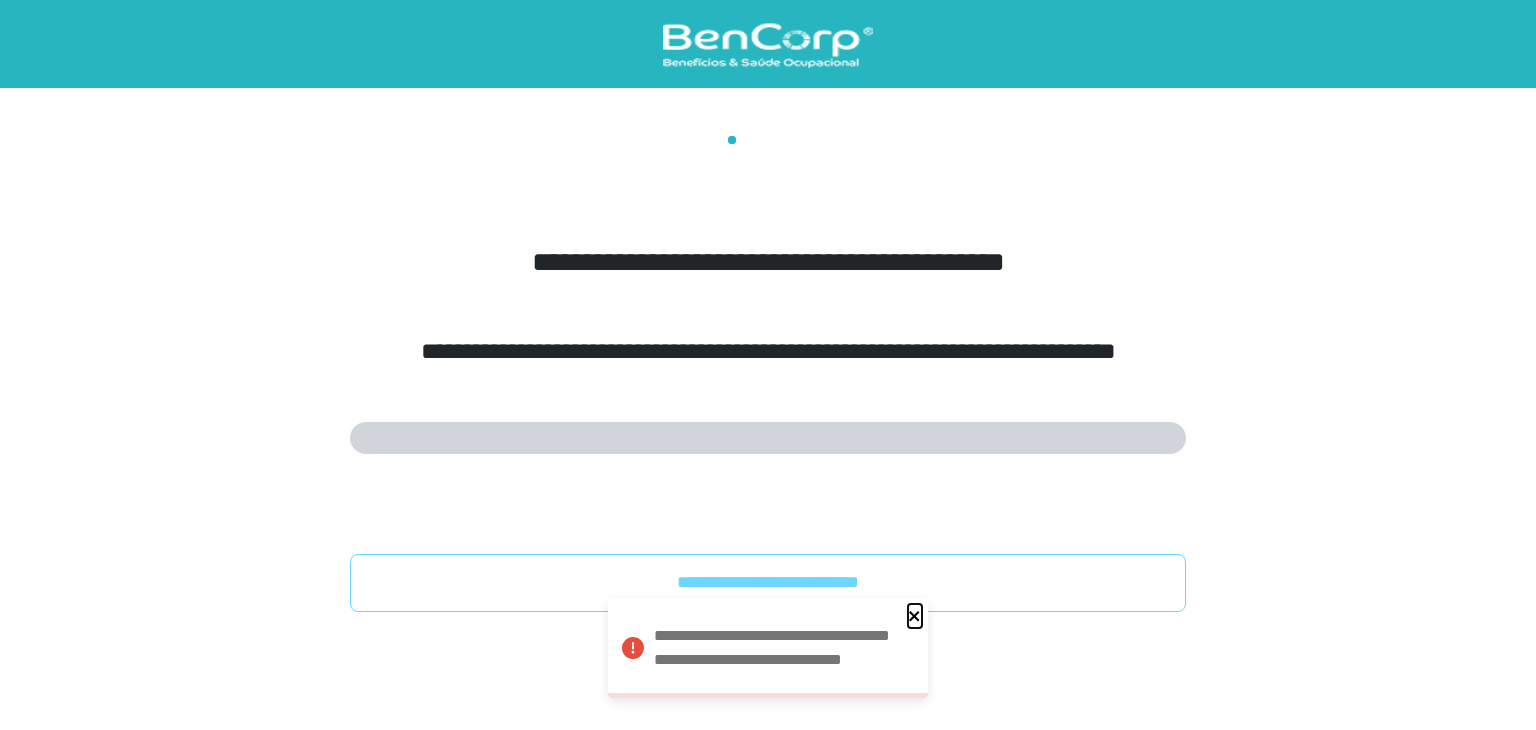 click 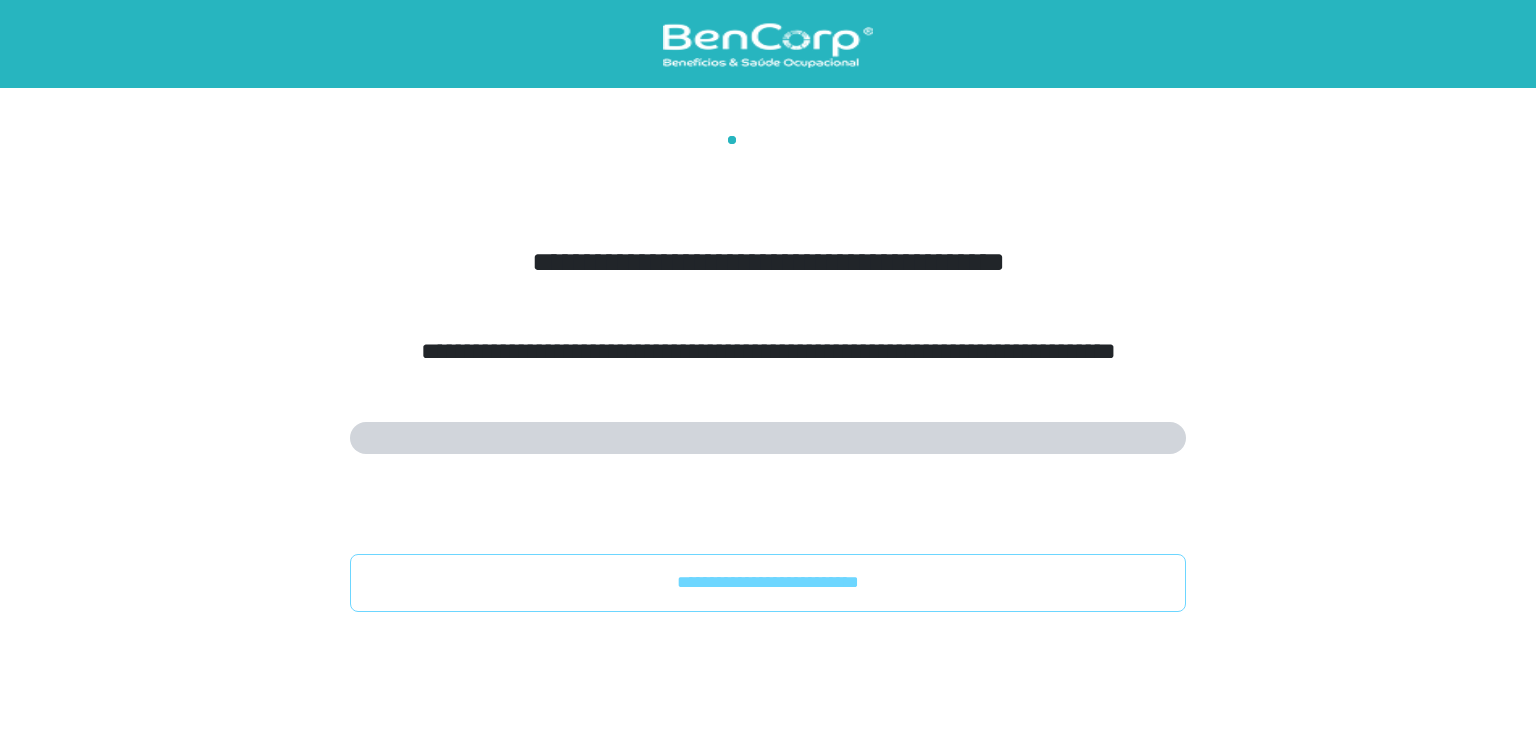 click on "**********" at bounding box center (768, 582) 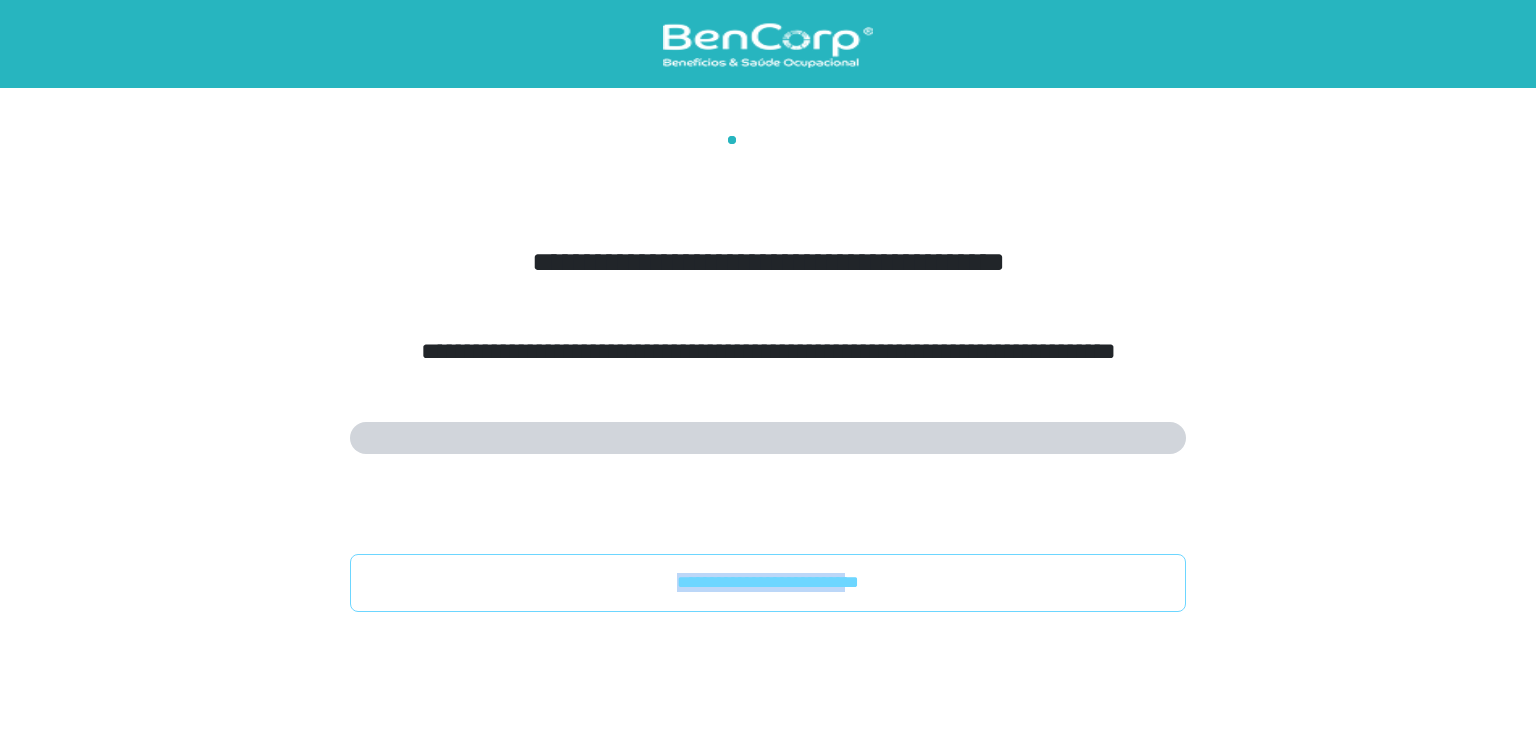 drag, startPoint x: 860, startPoint y: 588, endPoint x: 630, endPoint y: 595, distance: 230.10649 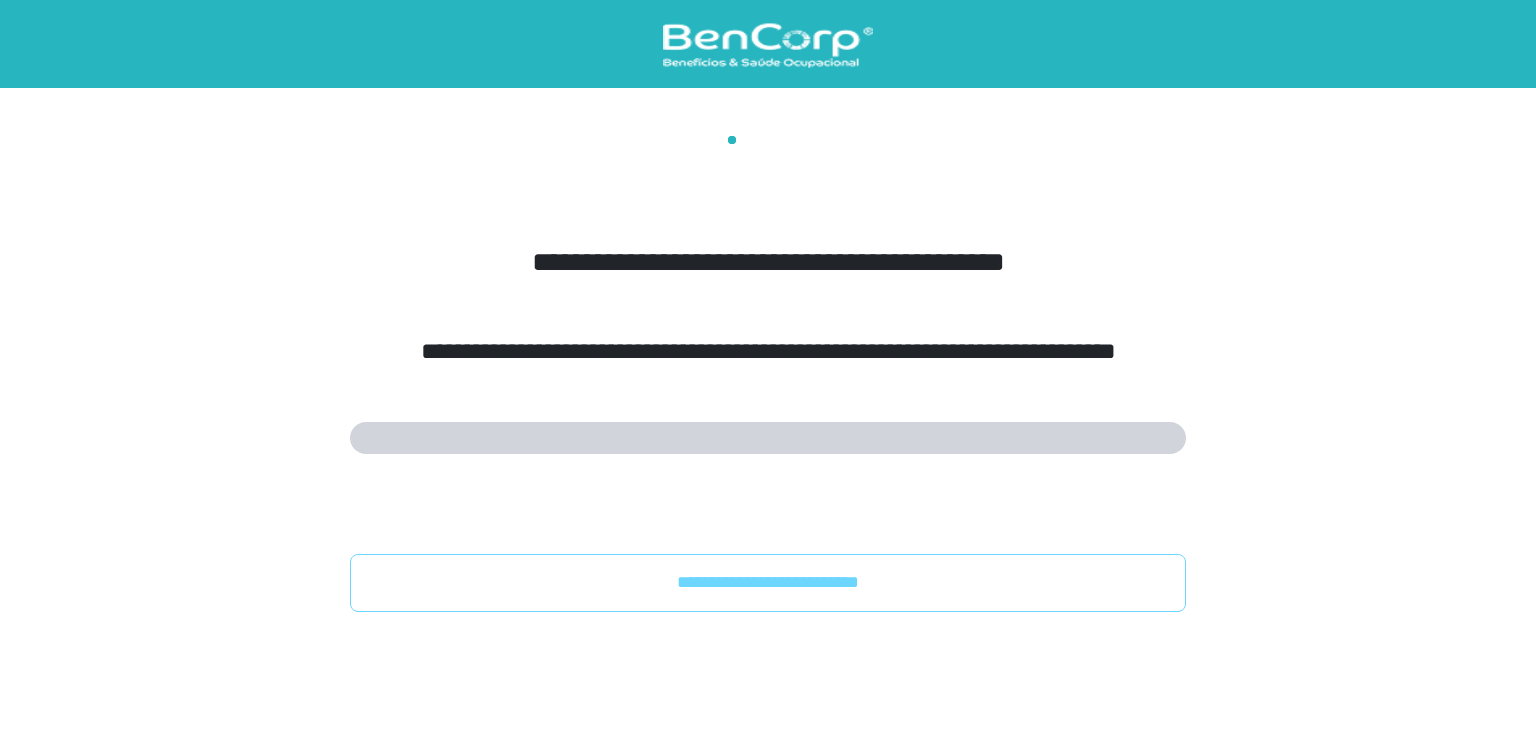 click on "**********" at bounding box center [768, 374] 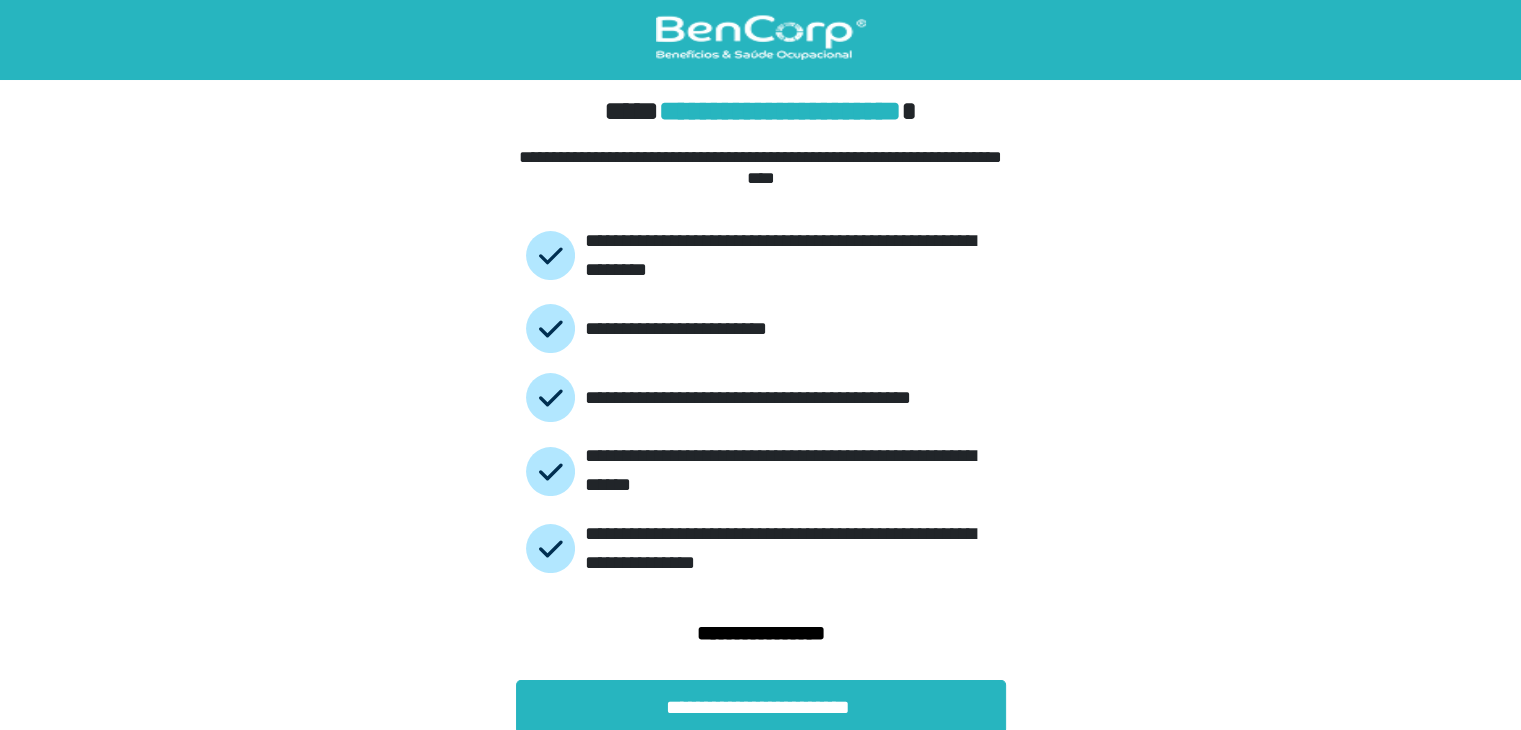 scroll, scrollTop: 12, scrollLeft: 0, axis: vertical 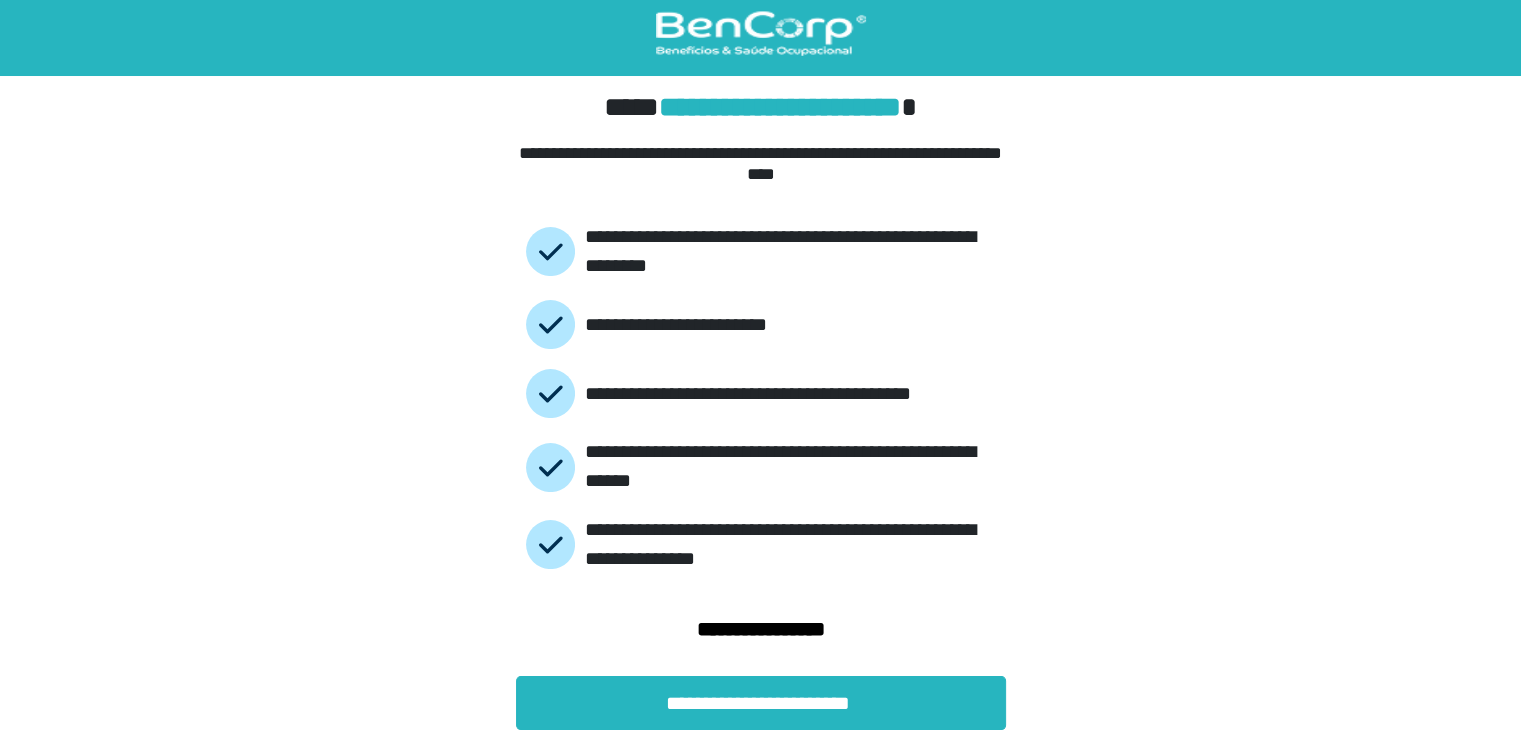 click on "**********" at bounding box center (761, 622) 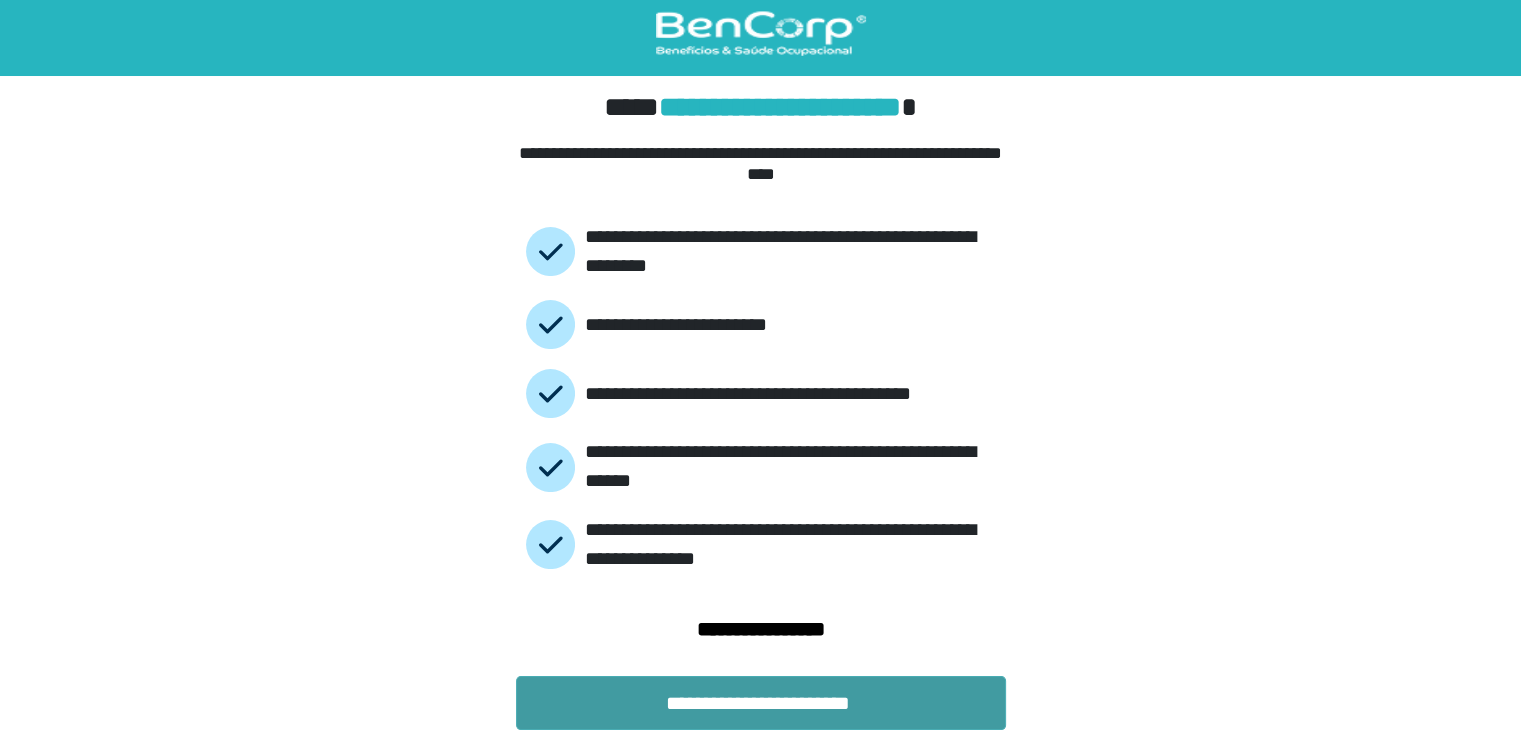 click on "**********" at bounding box center (761, 703) 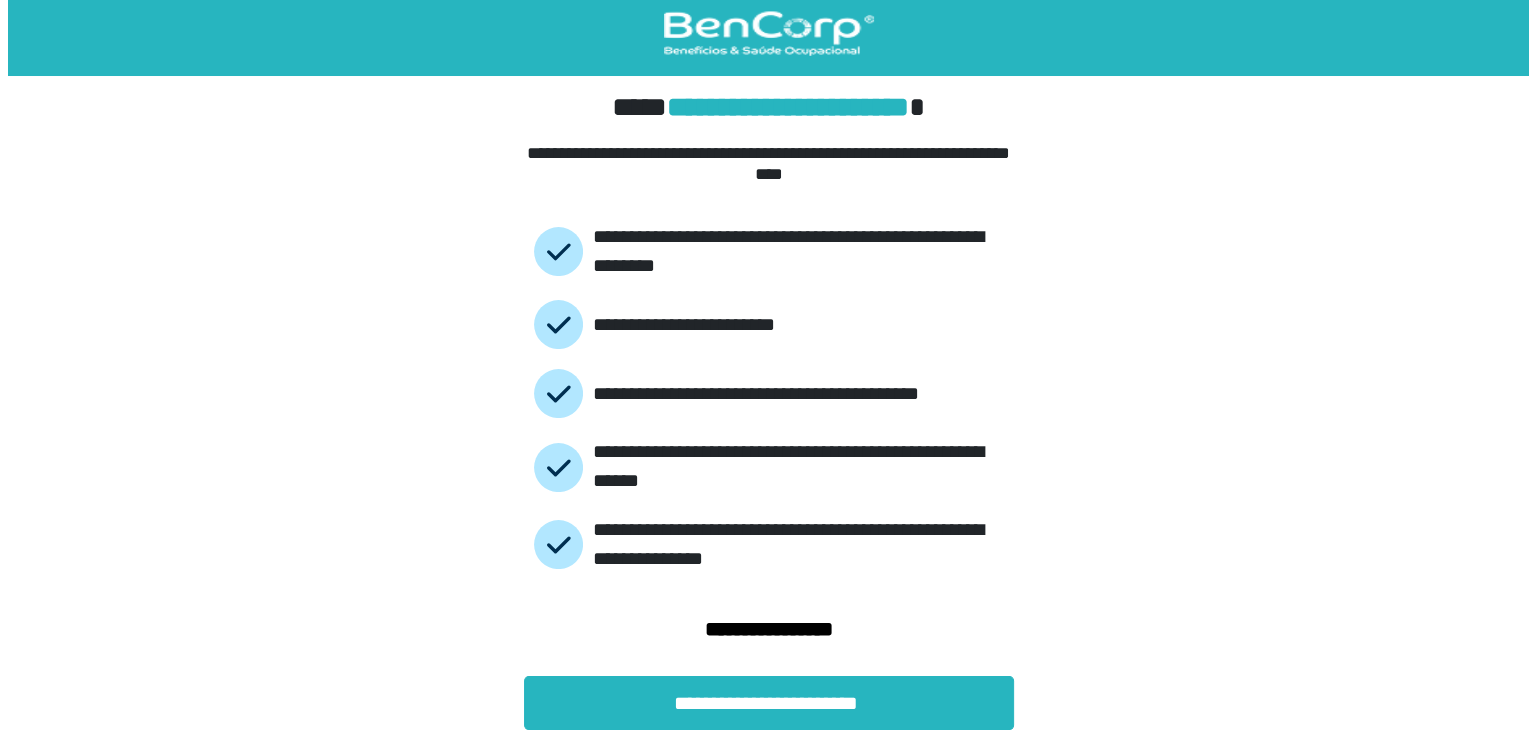 scroll, scrollTop: 0, scrollLeft: 0, axis: both 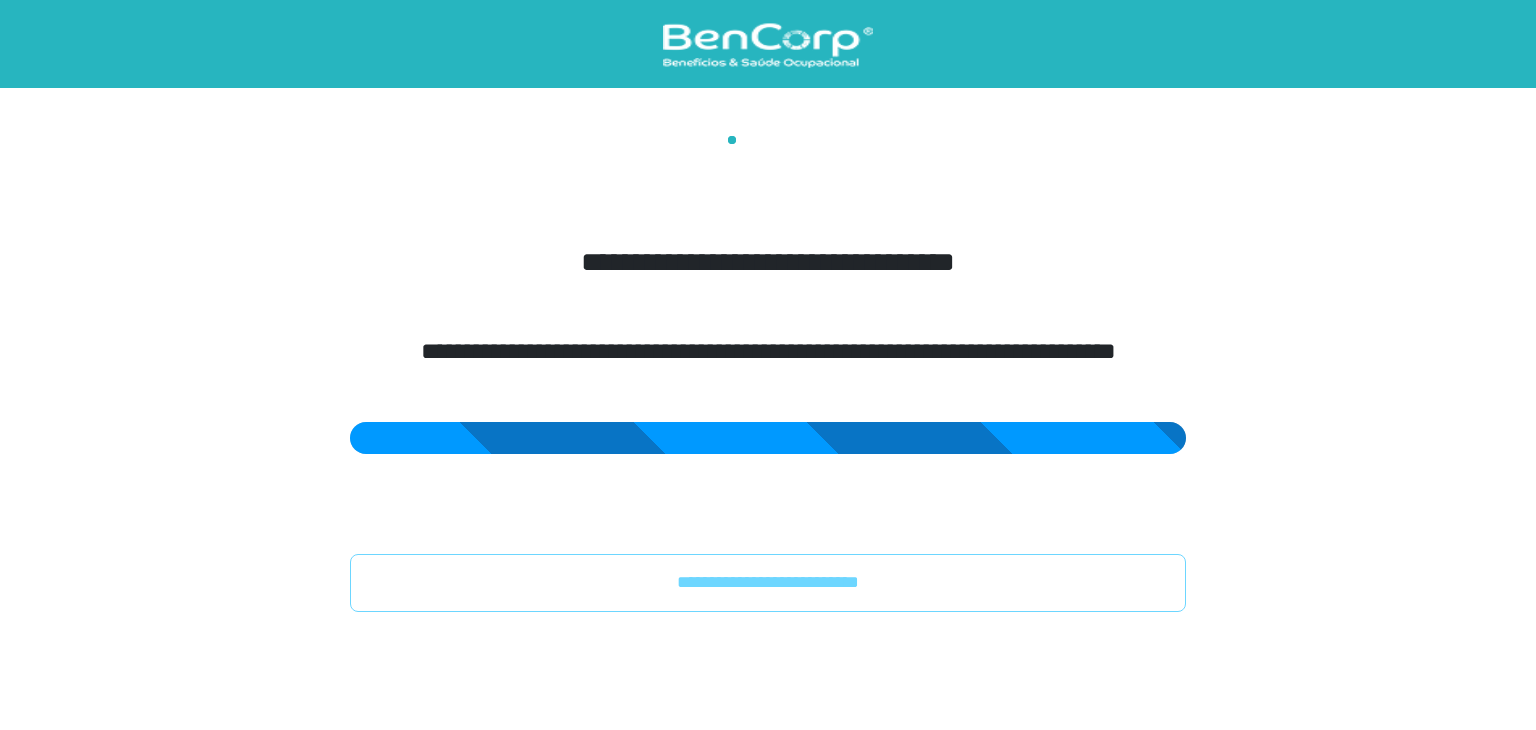 click on "**********" at bounding box center [768, 374] 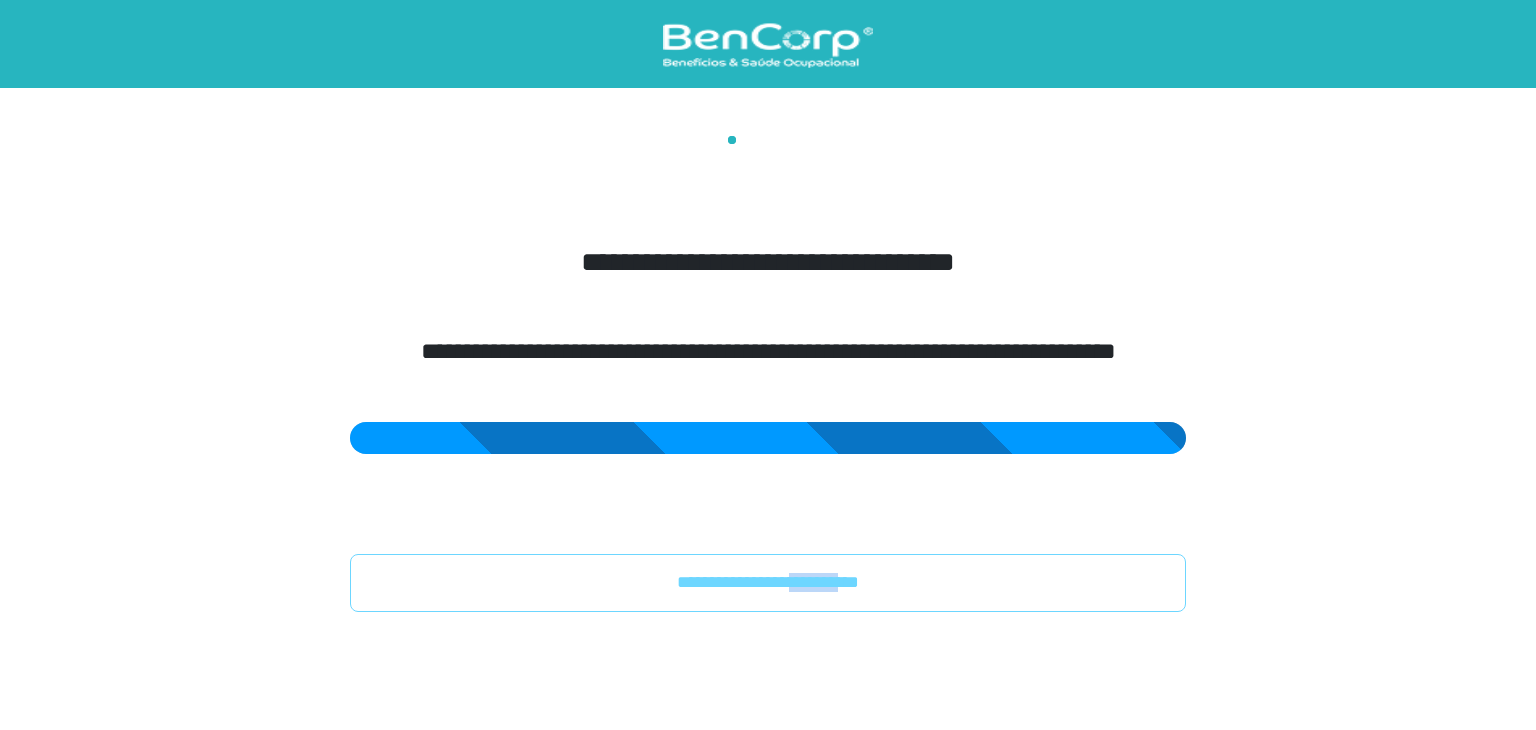 click on "**********" at bounding box center [768, 582] 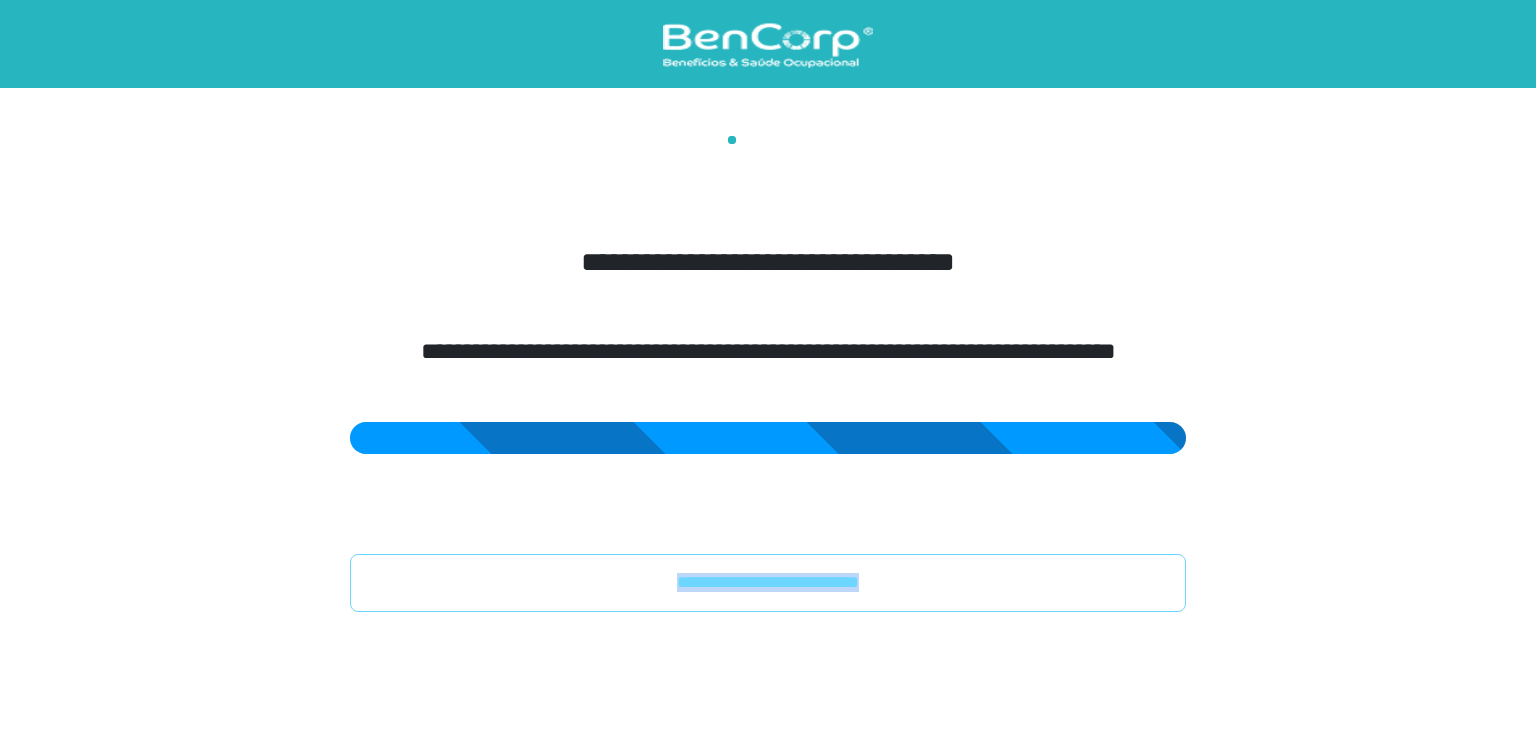 click on "**********" at bounding box center [768, 582] 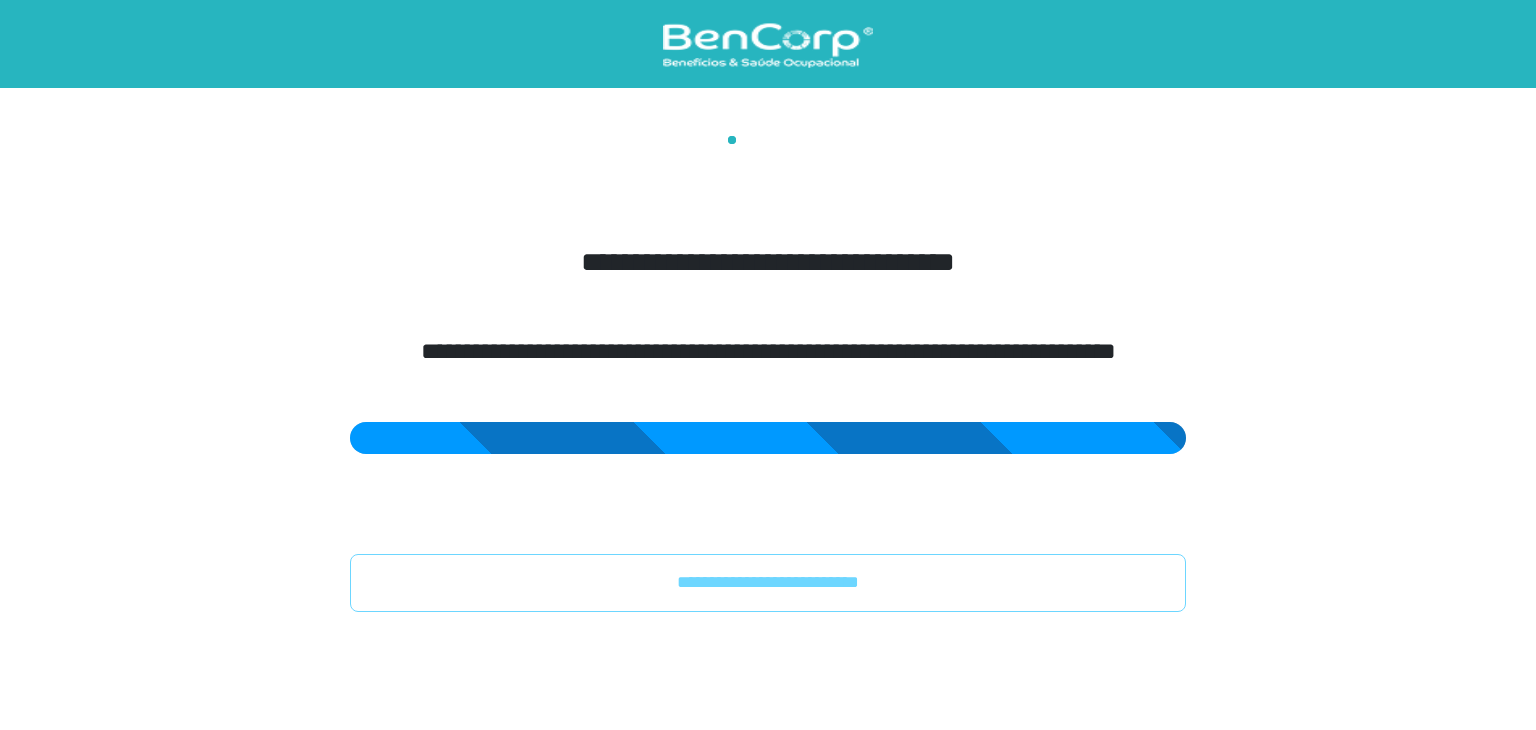 click on "**********" at bounding box center (768, 374) 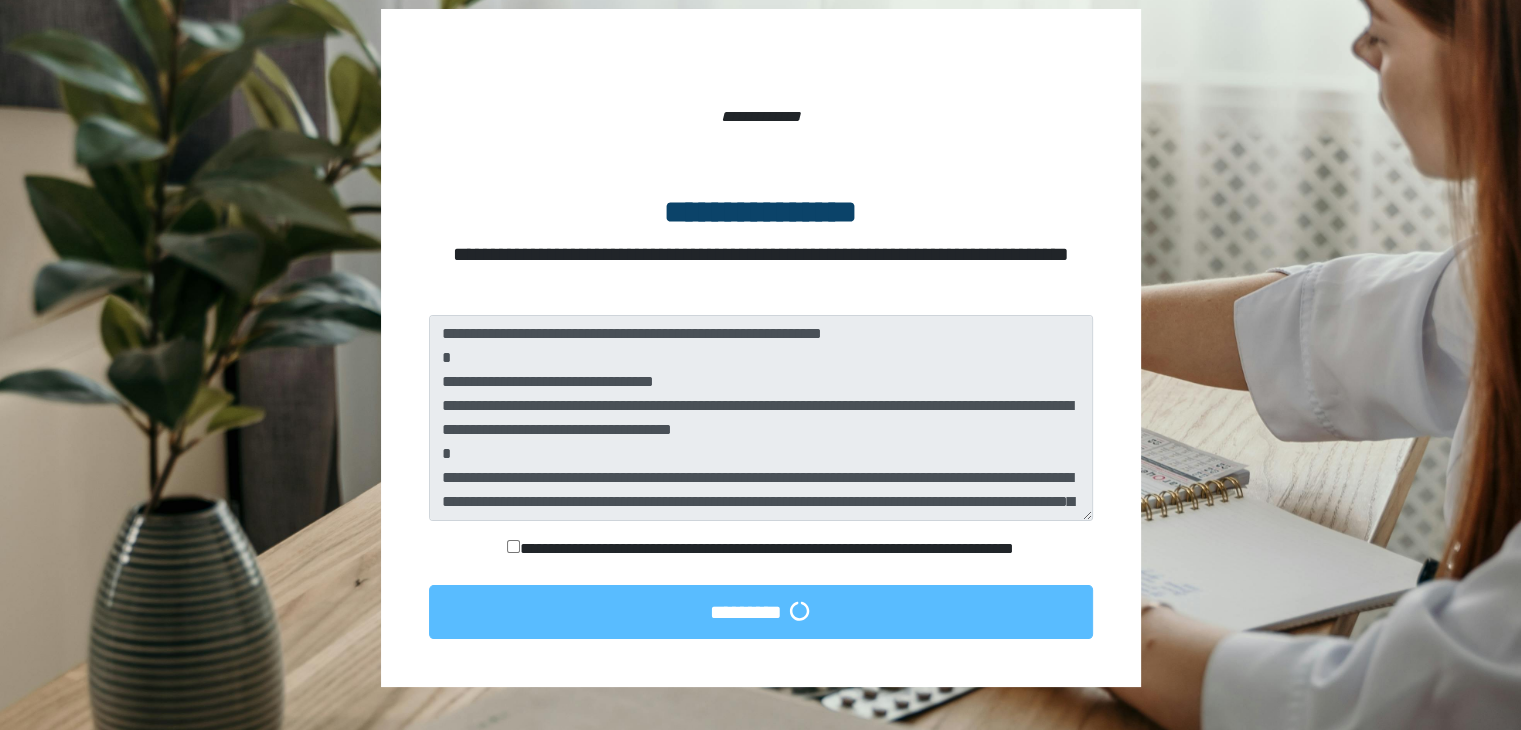 scroll, scrollTop: 140, scrollLeft: 0, axis: vertical 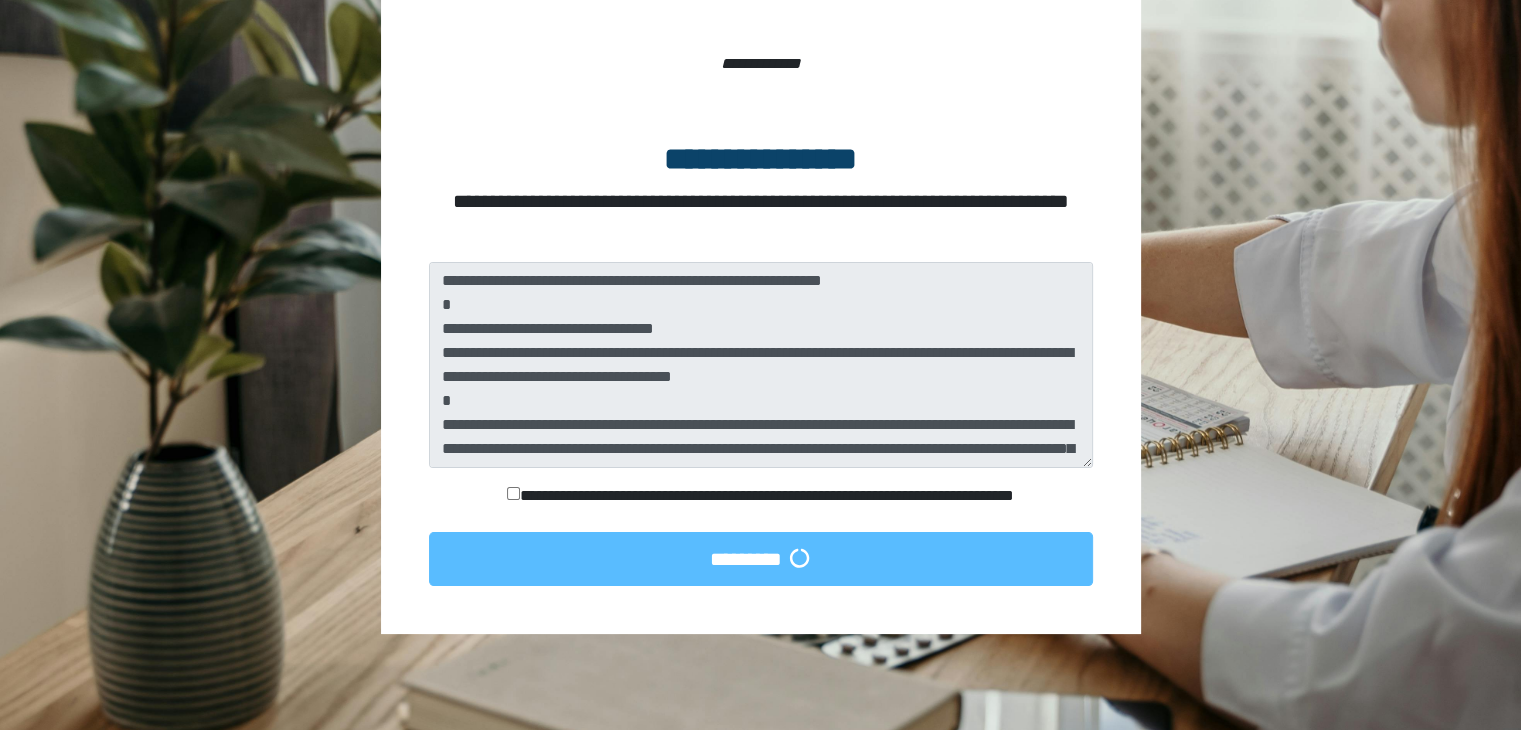 click on "**********" at bounding box center [761, 496] 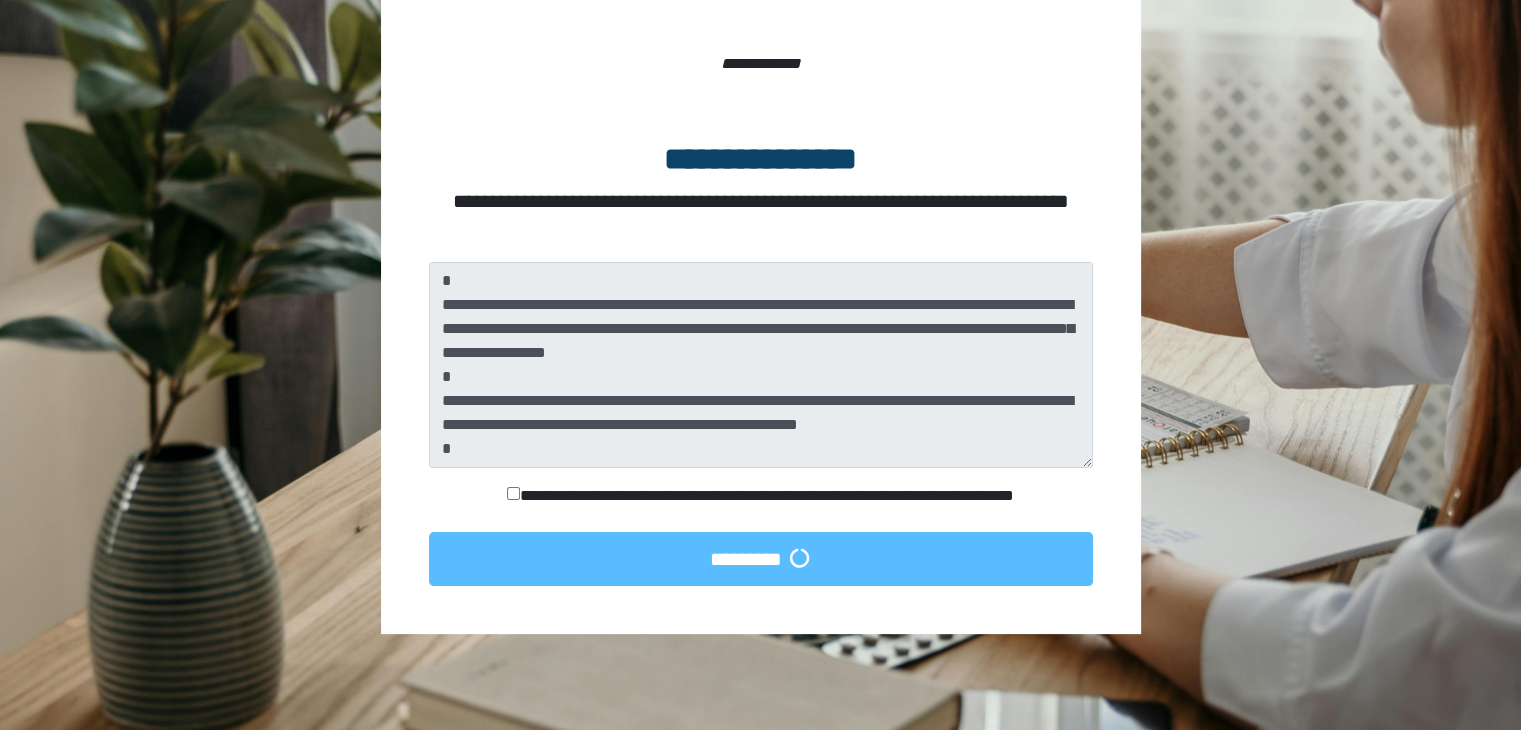 scroll, scrollTop: 864, scrollLeft: 0, axis: vertical 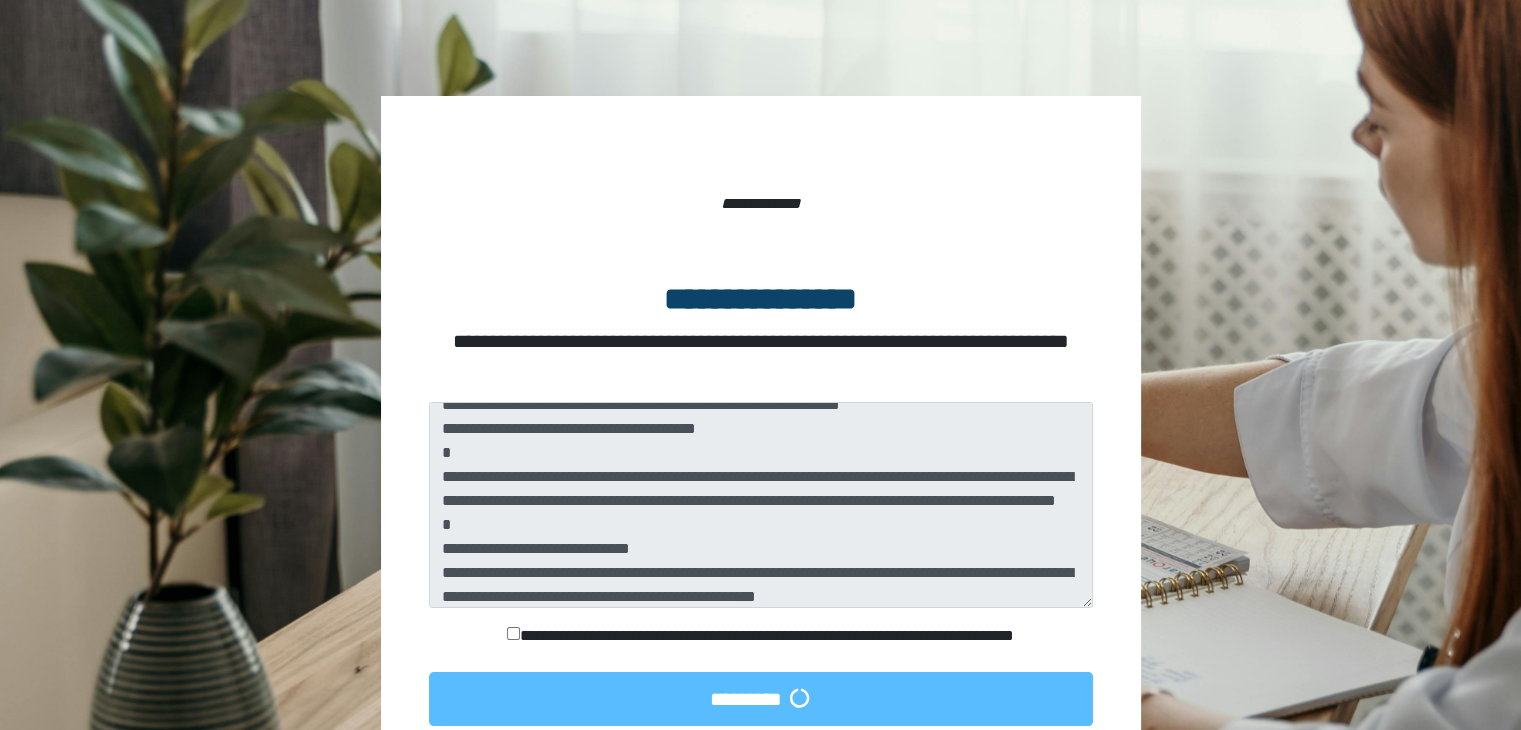 click on "**********" at bounding box center [761, 636] 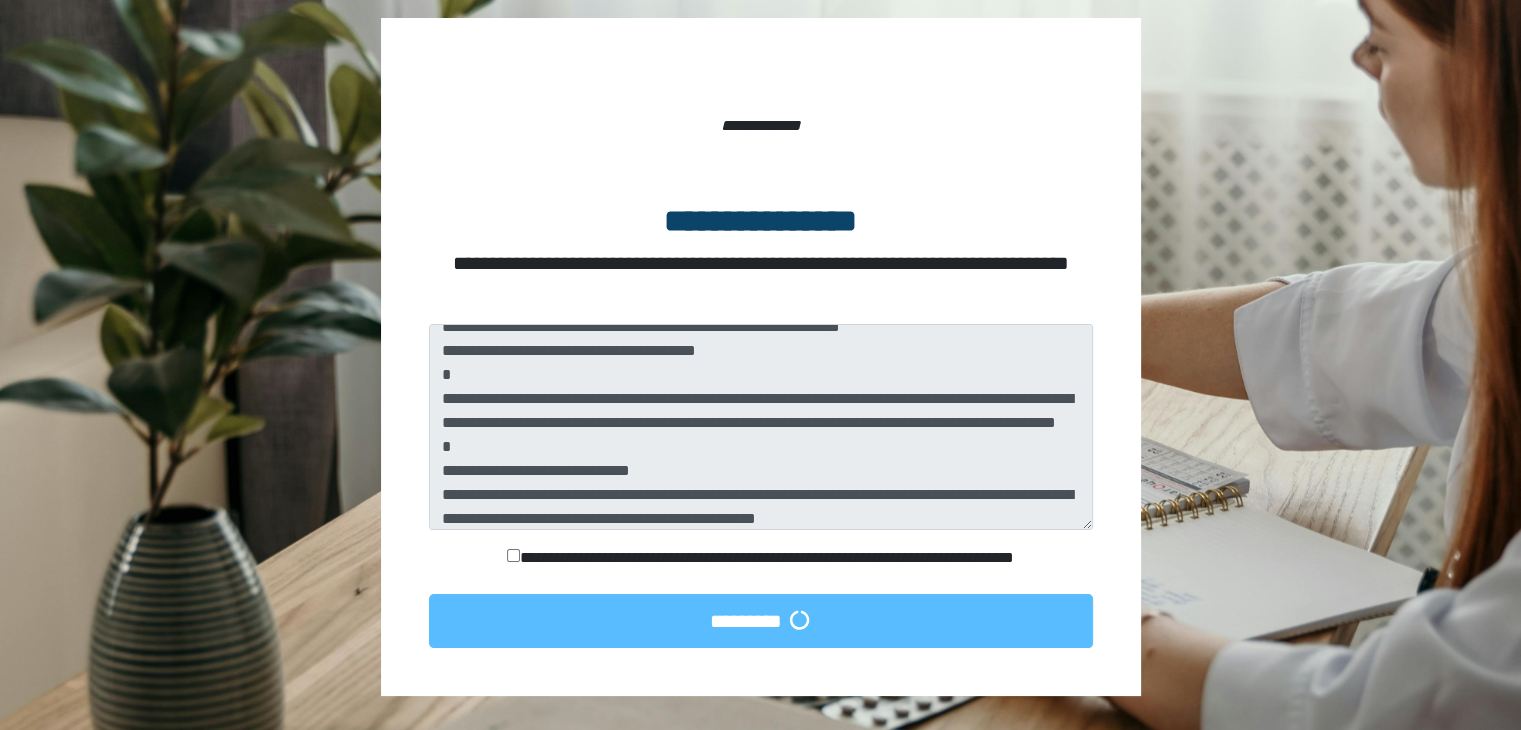 scroll, scrollTop: 140, scrollLeft: 0, axis: vertical 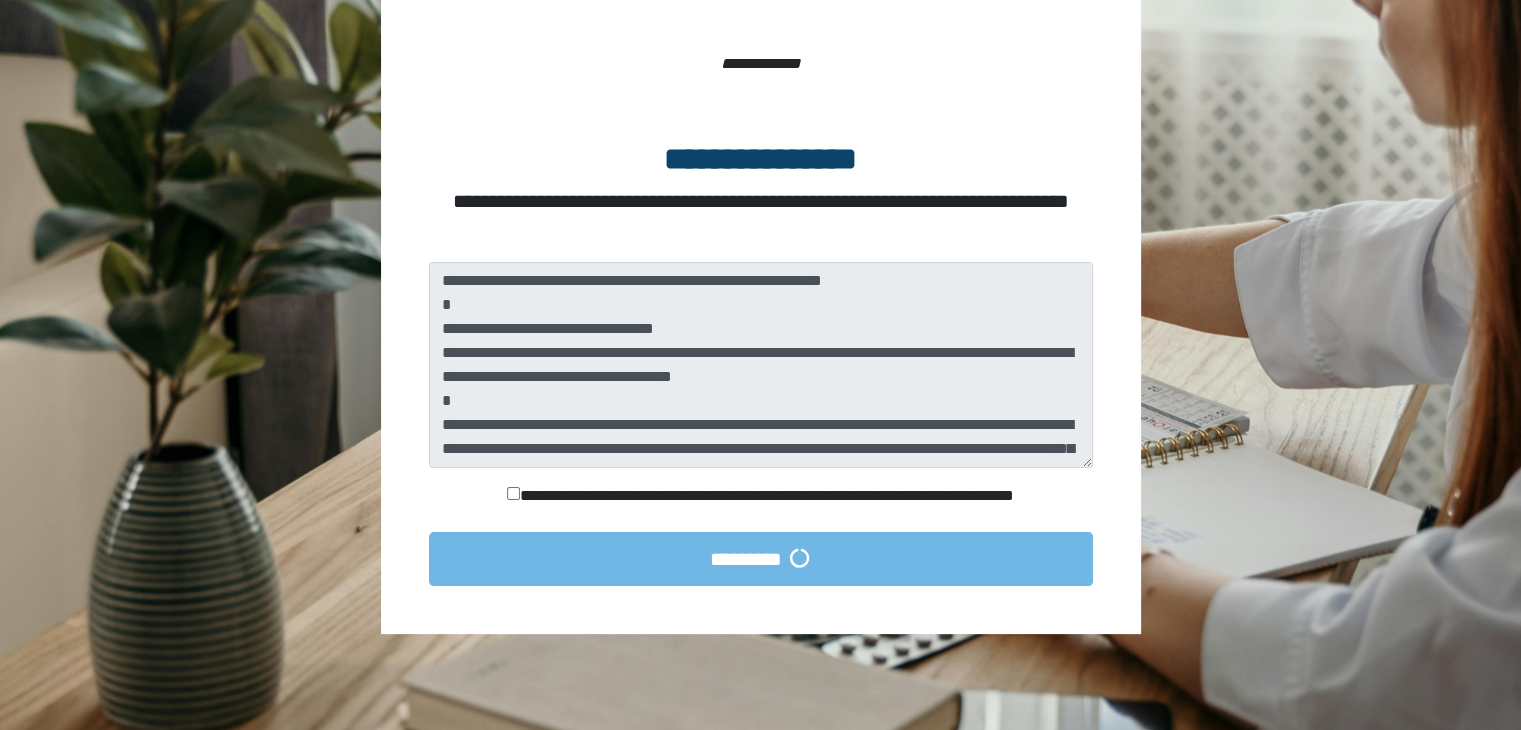 click on "**********" at bounding box center (761, 424) 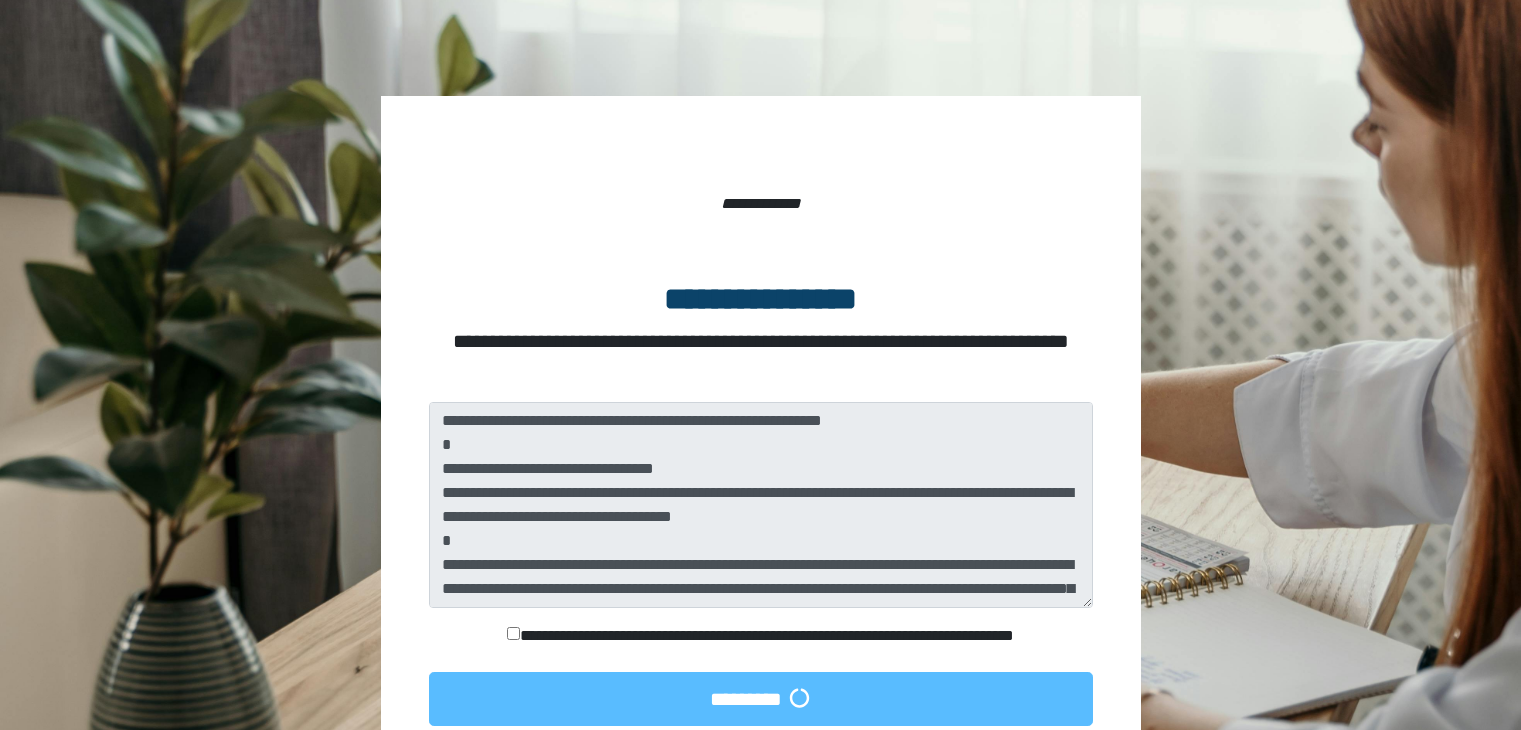 scroll, scrollTop: 0, scrollLeft: 0, axis: both 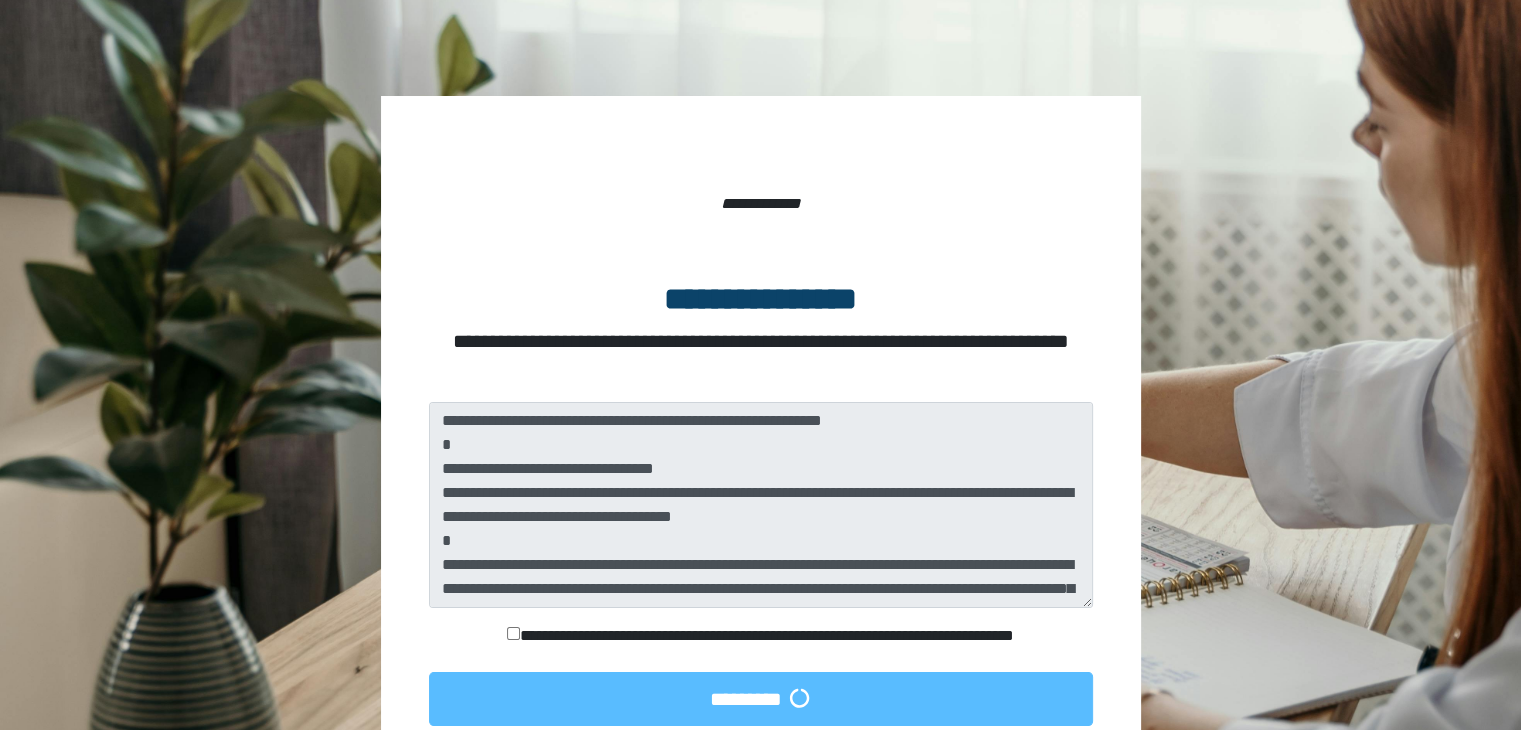 click on "**********" at bounding box center [761, 640] 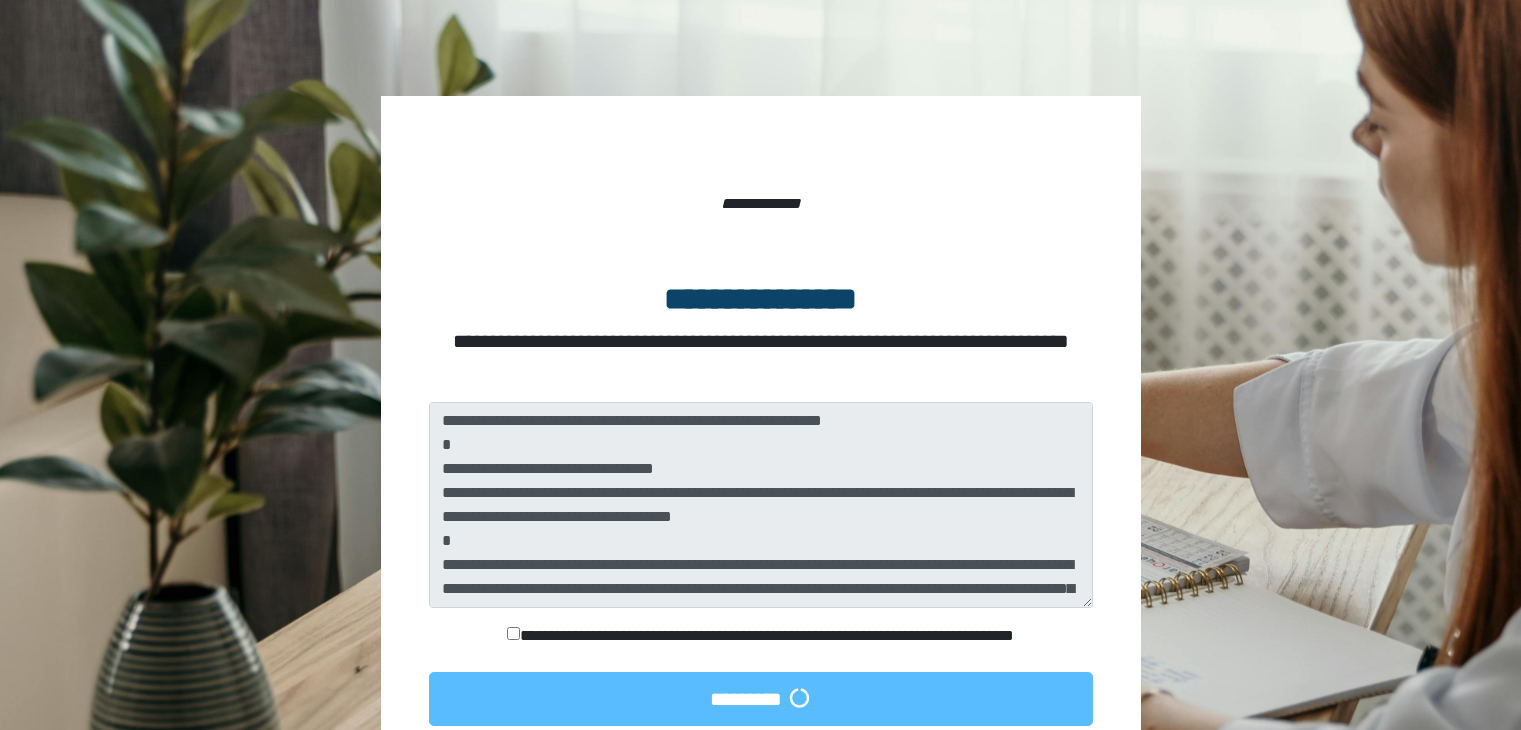 scroll, scrollTop: 0, scrollLeft: 0, axis: both 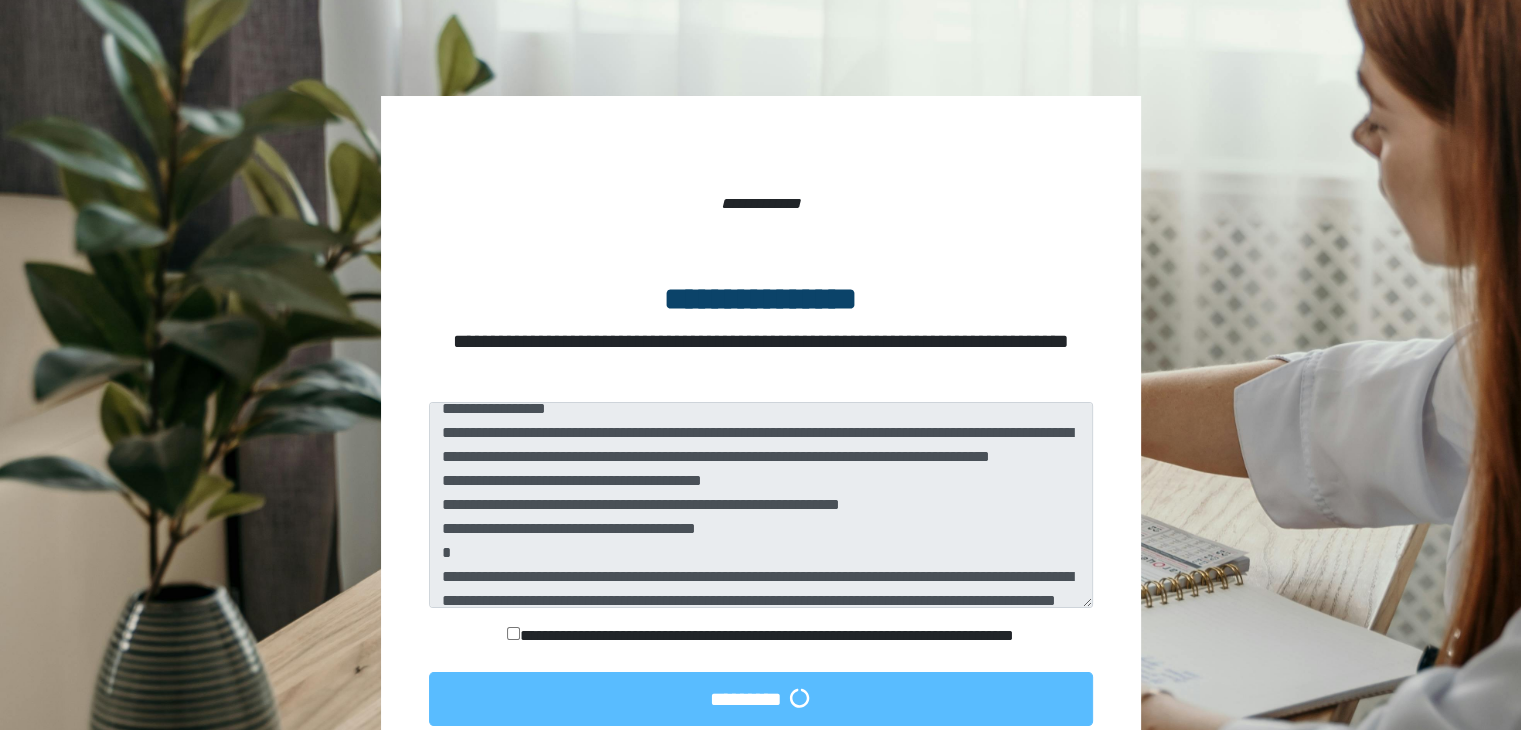 click on "**********" at bounding box center [761, 636] 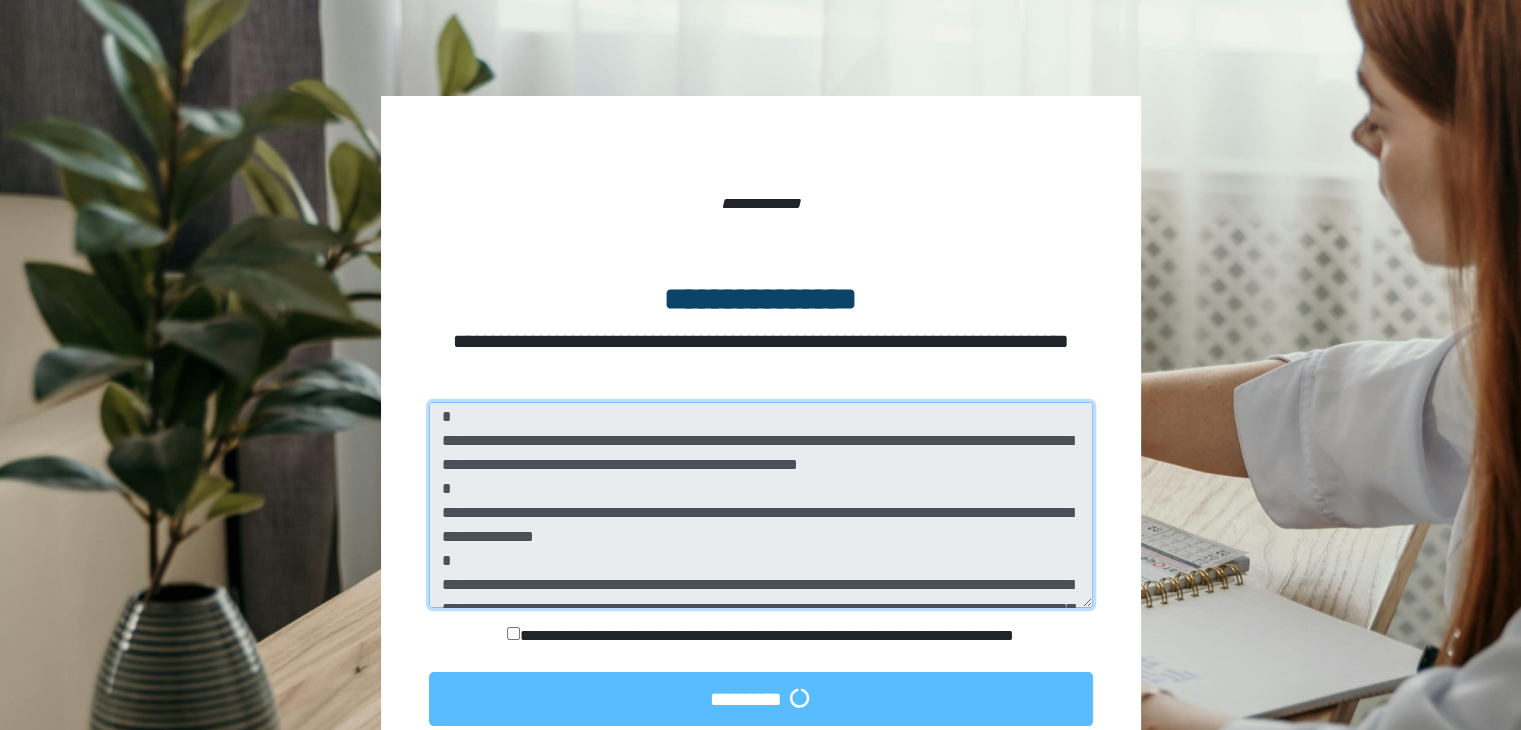 click at bounding box center (761, 505) 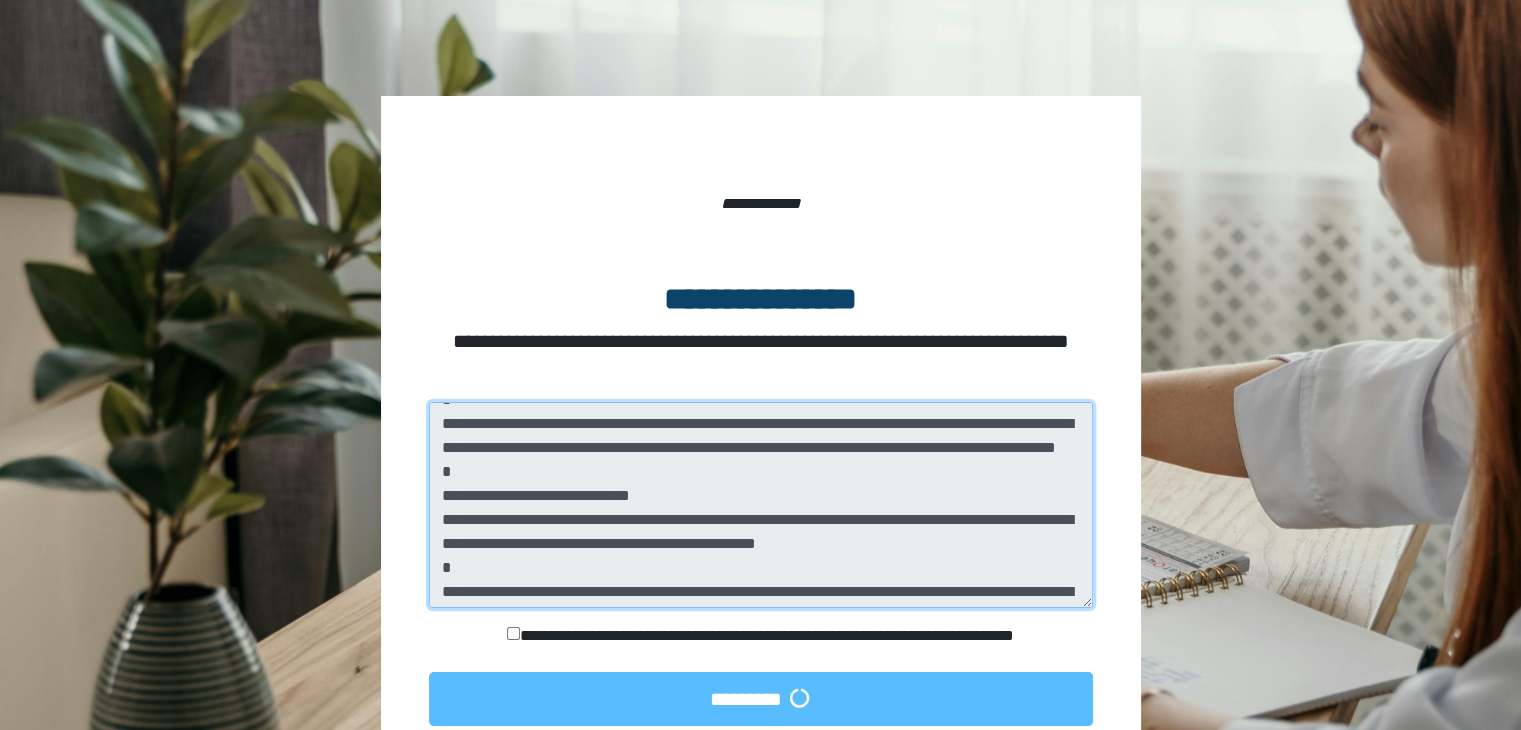 scroll, scrollTop: 0, scrollLeft: 0, axis: both 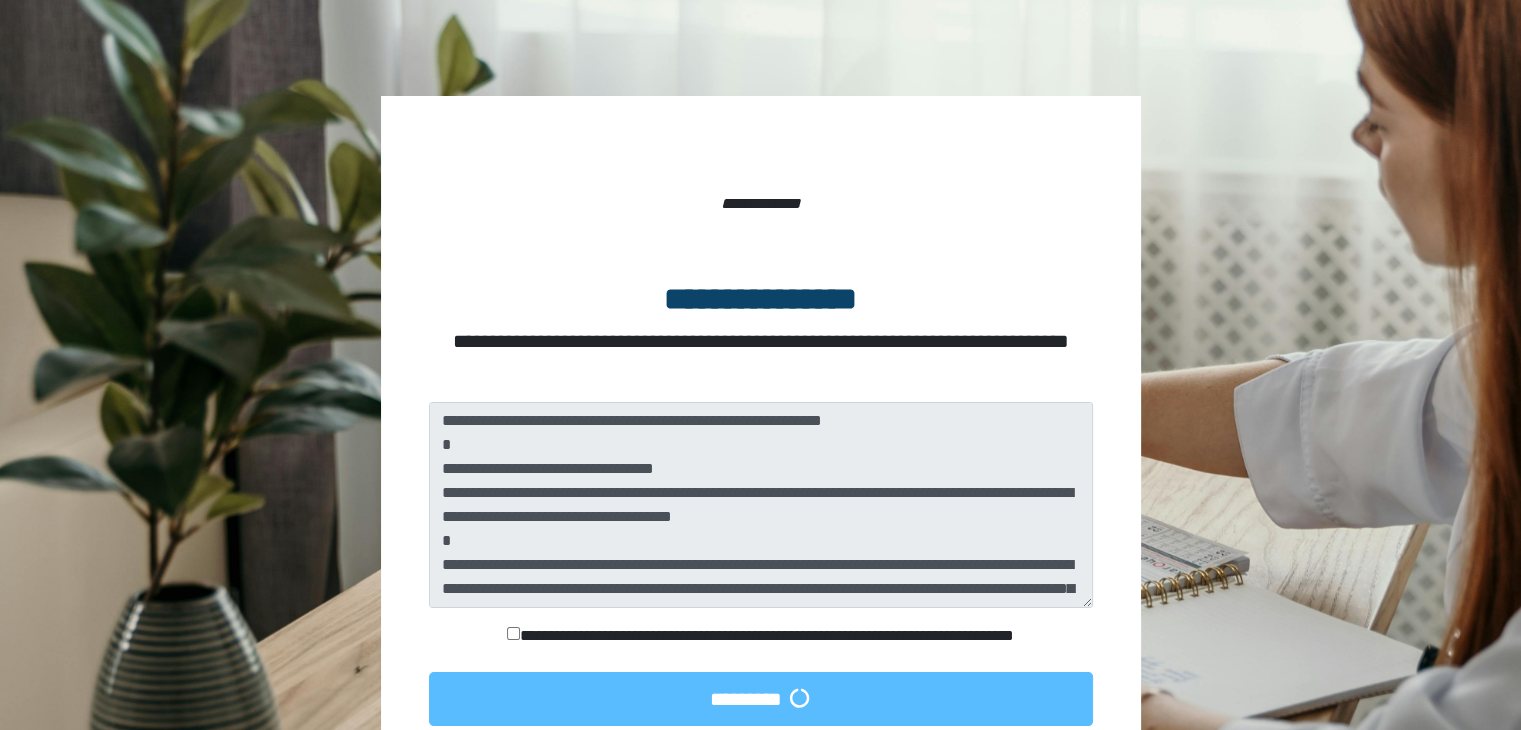 click on "**********" at bounding box center [761, 636] 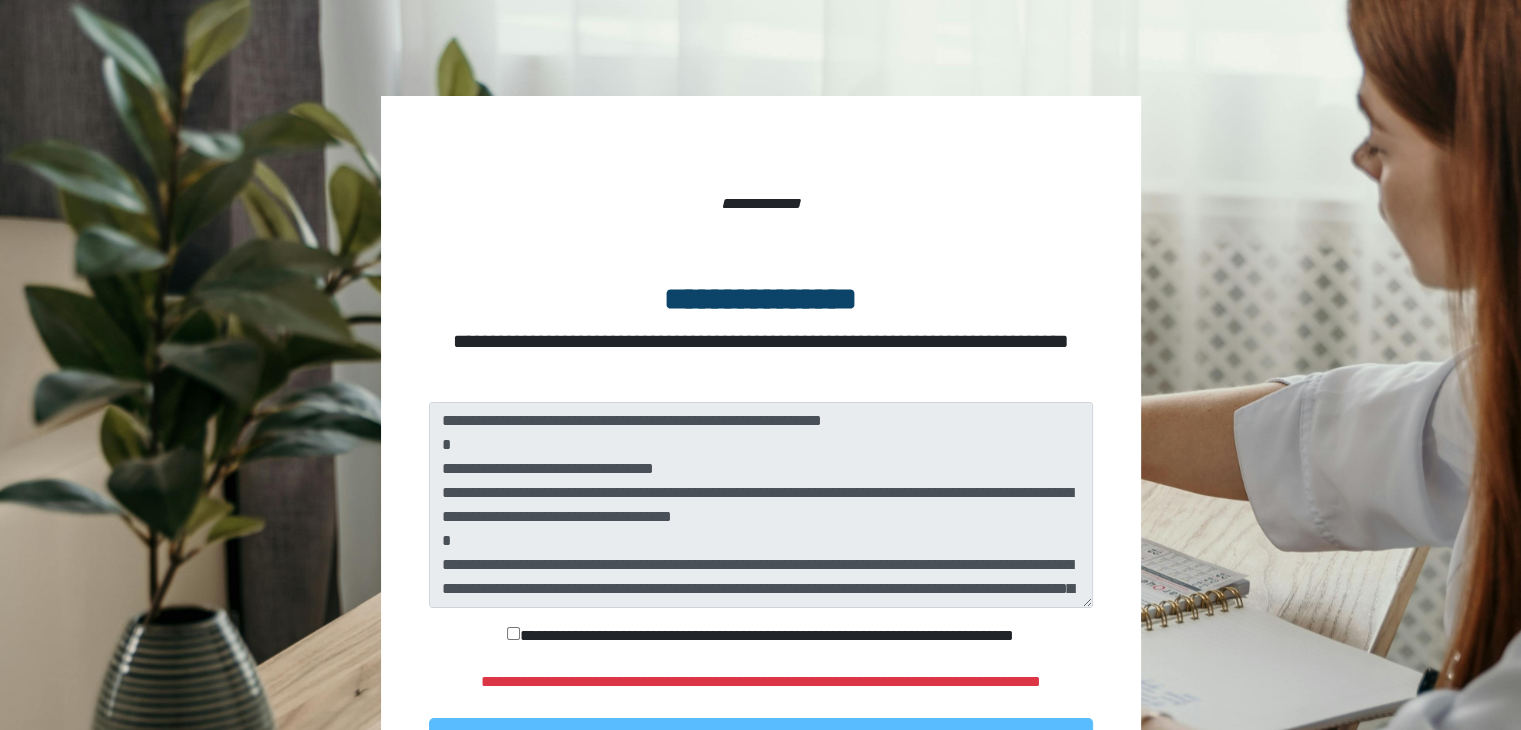 click on "**********" at bounding box center (761, 691) 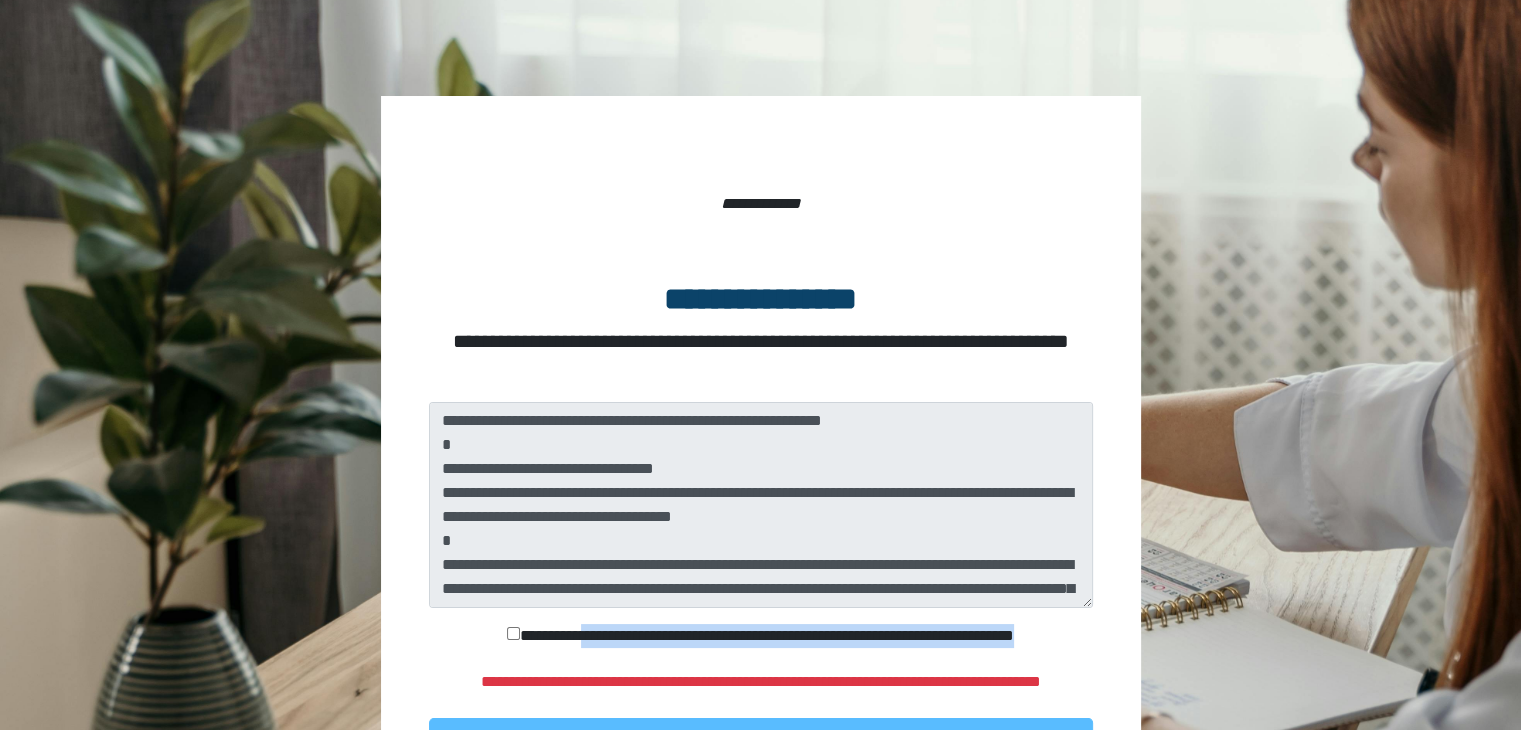 click on "**********" at bounding box center [761, 636] 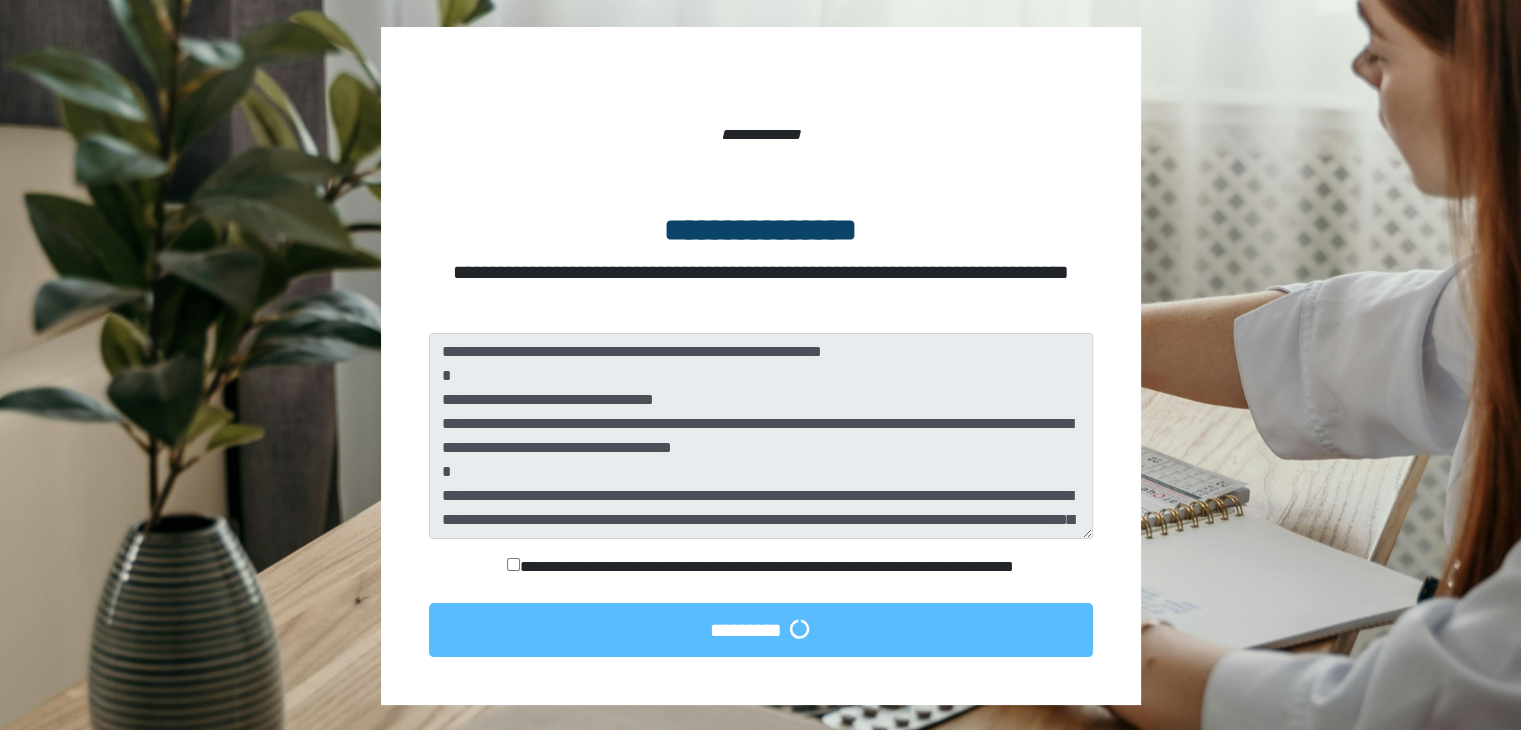 scroll, scrollTop: 140, scrollLeft: 0, axis: vertical 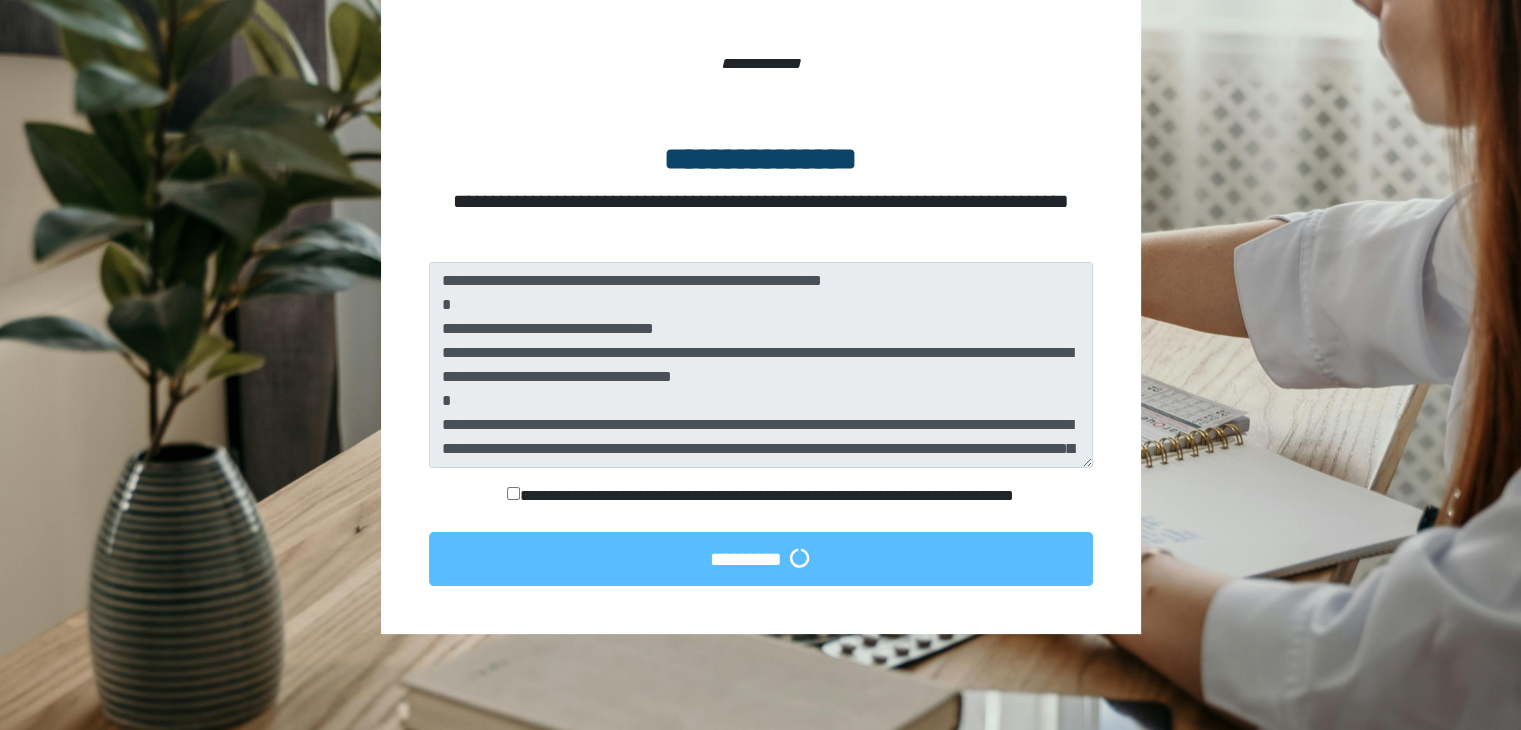 click on "**********" at bounding box center (761, 295) 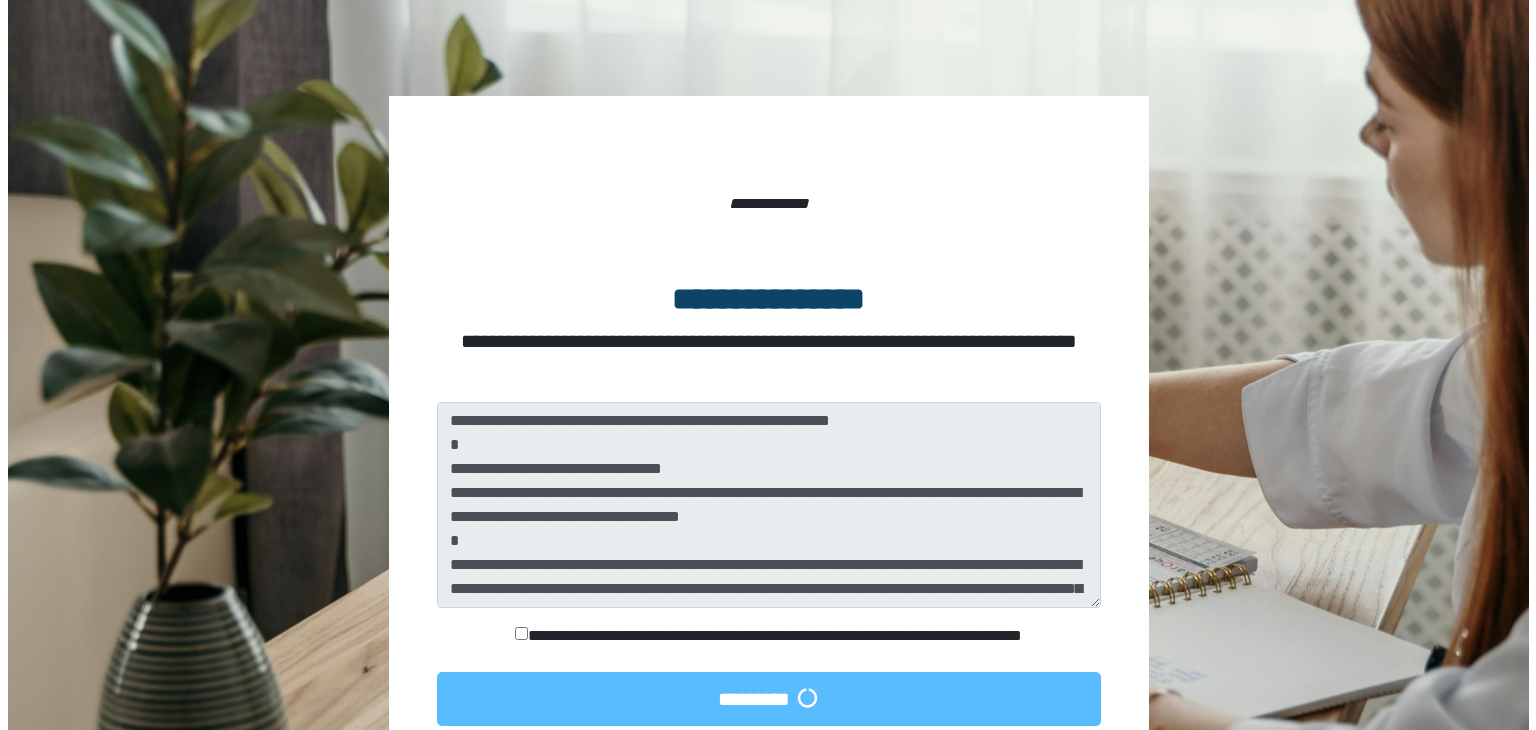 scroll, scrollTop: 0, scrollLeft: 0, axis: both 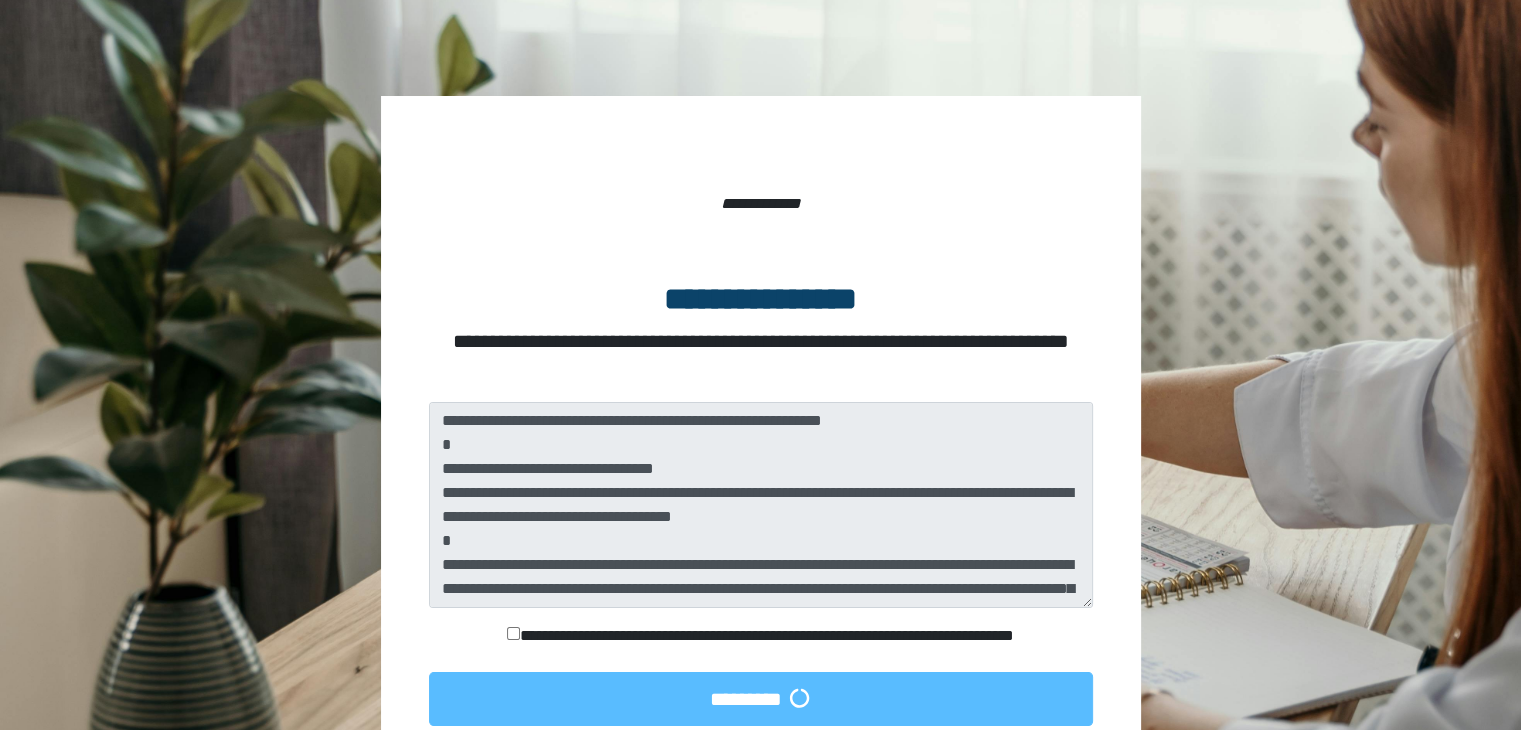 click on "**********" at bounding box center [761, 212] 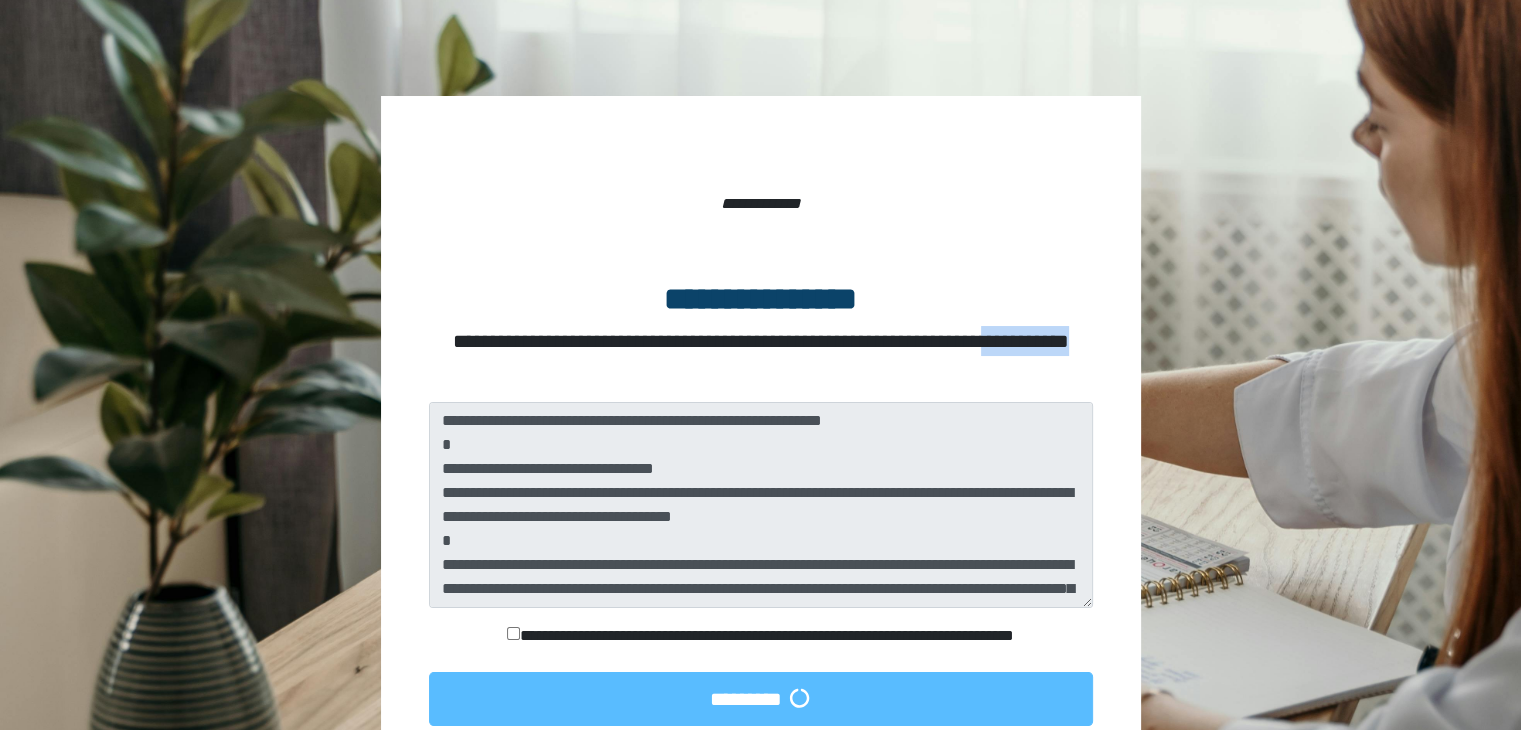 click on "**********" at bounding box center (761, 356) 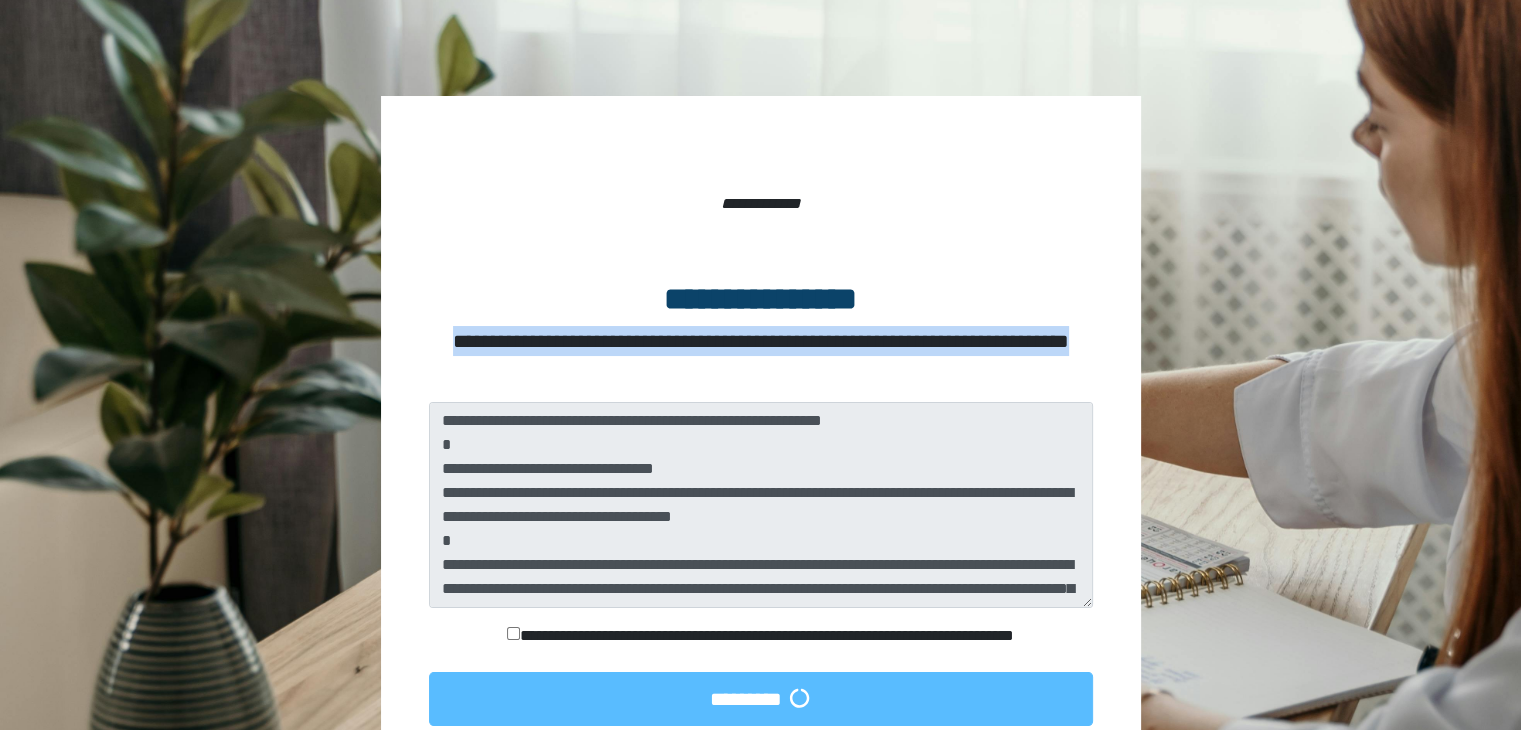 click on "**********" at bounding box center (761, 356) 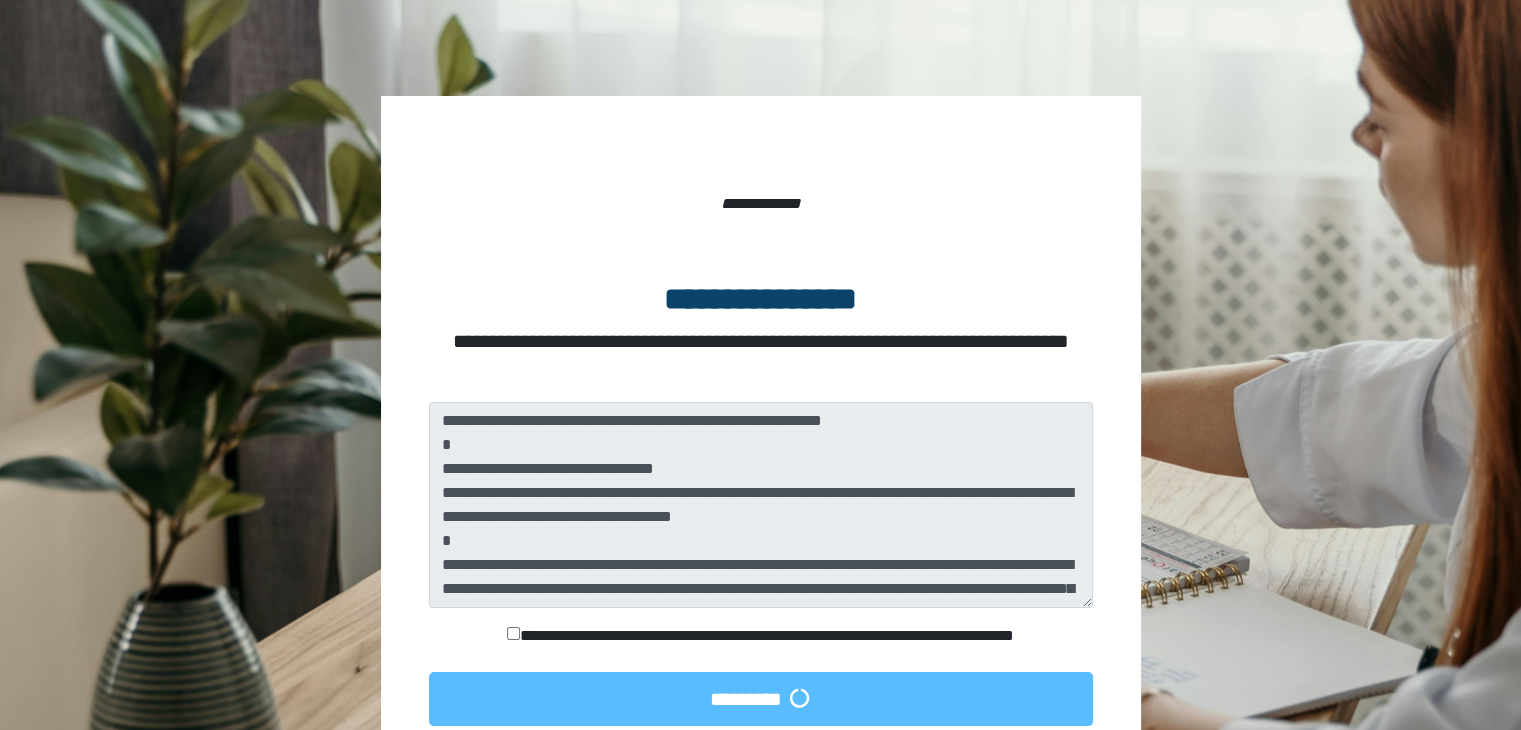 click on "**********" at bounding box center [761, 212] 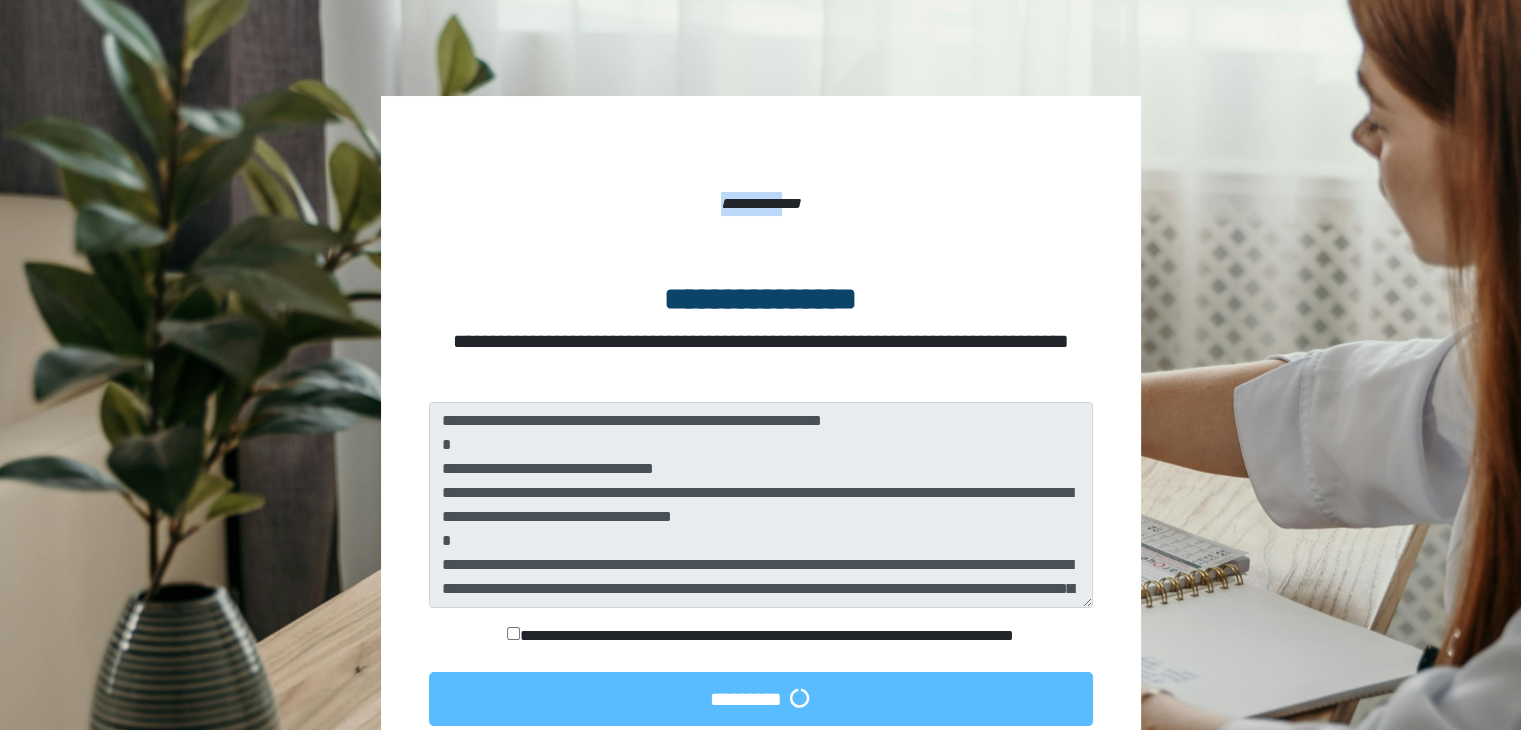 click on "**********" at bounding box center (761, 212) 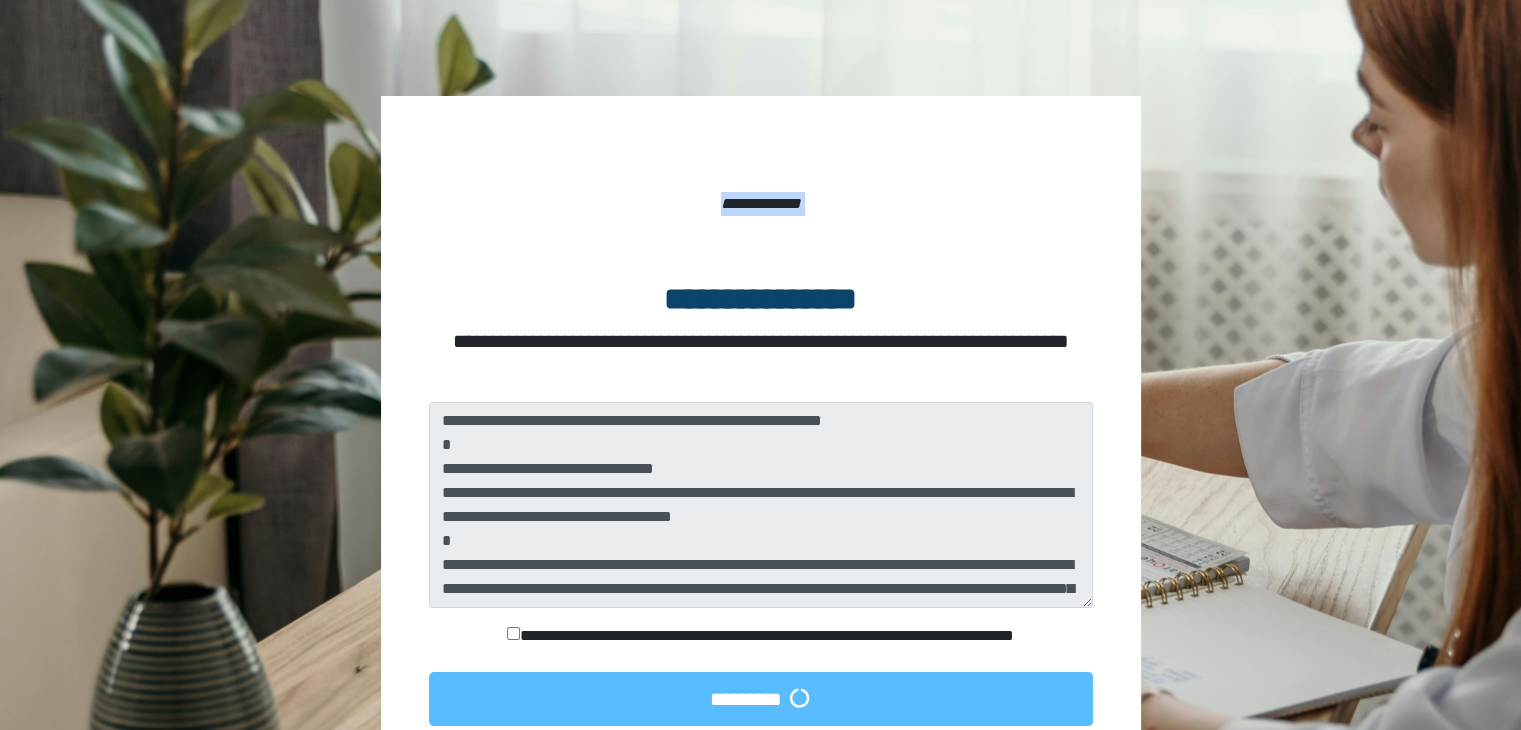 click on "**********" at bounding box center (761, 212) 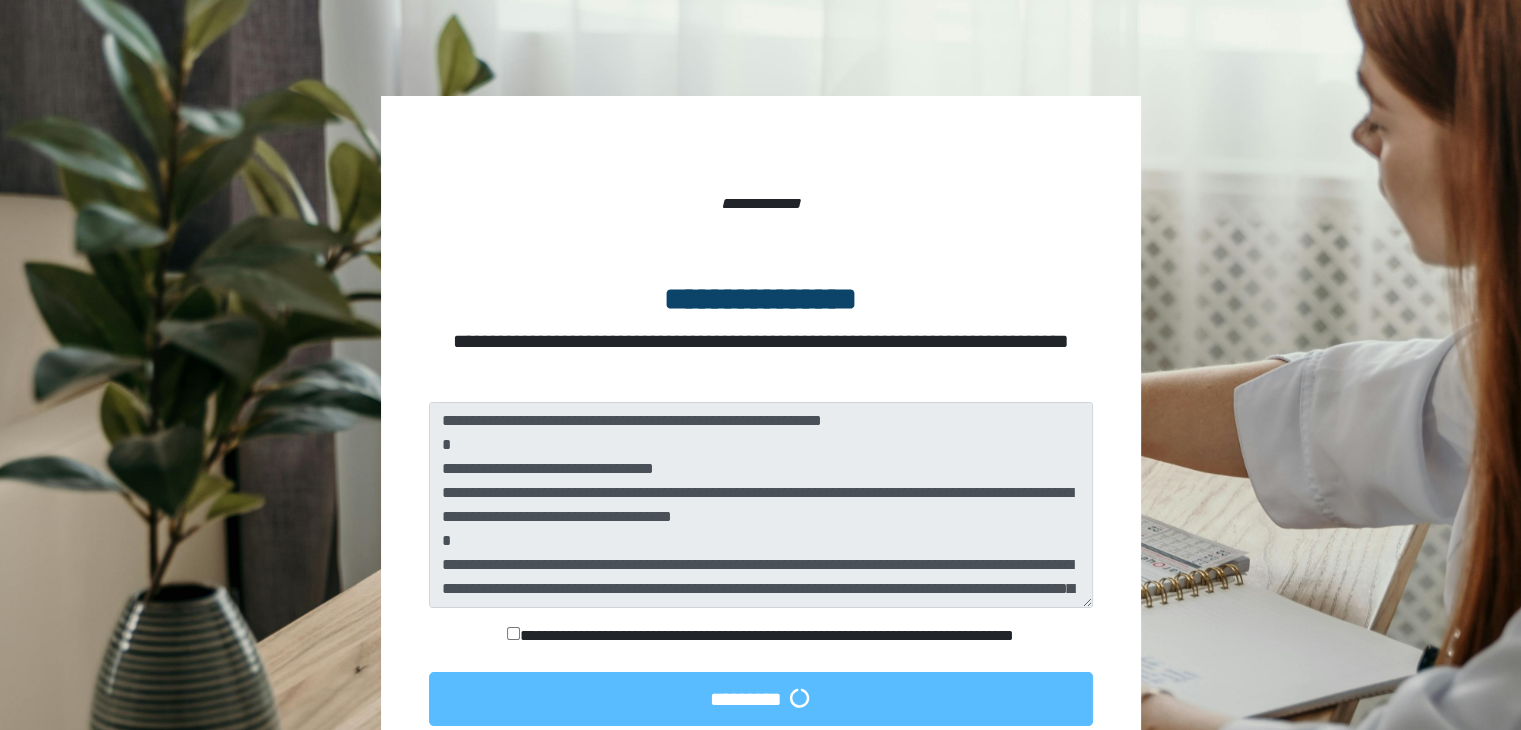 click on "**********" at bounding box center (761, 299) 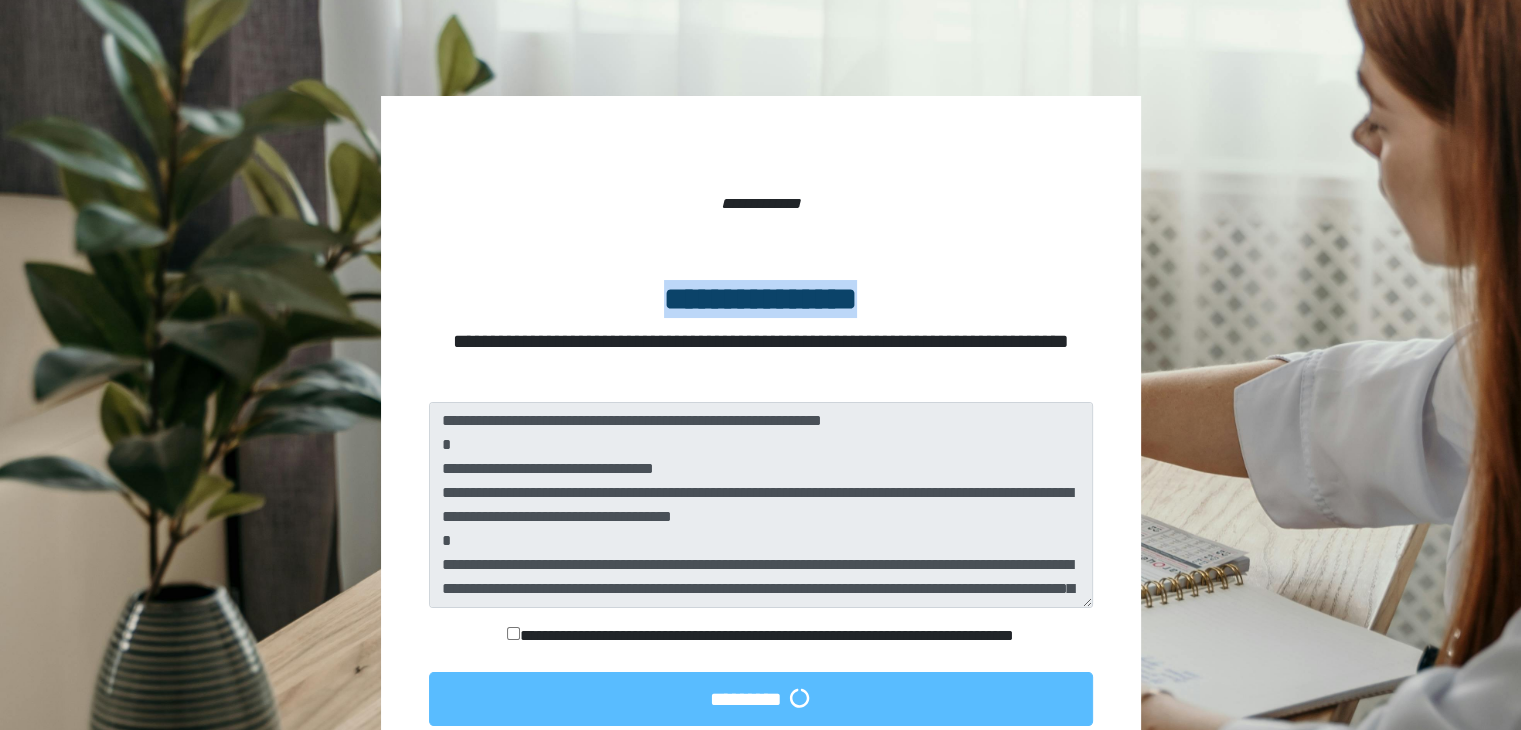 click on "**********" at bounding box center (761, 299) 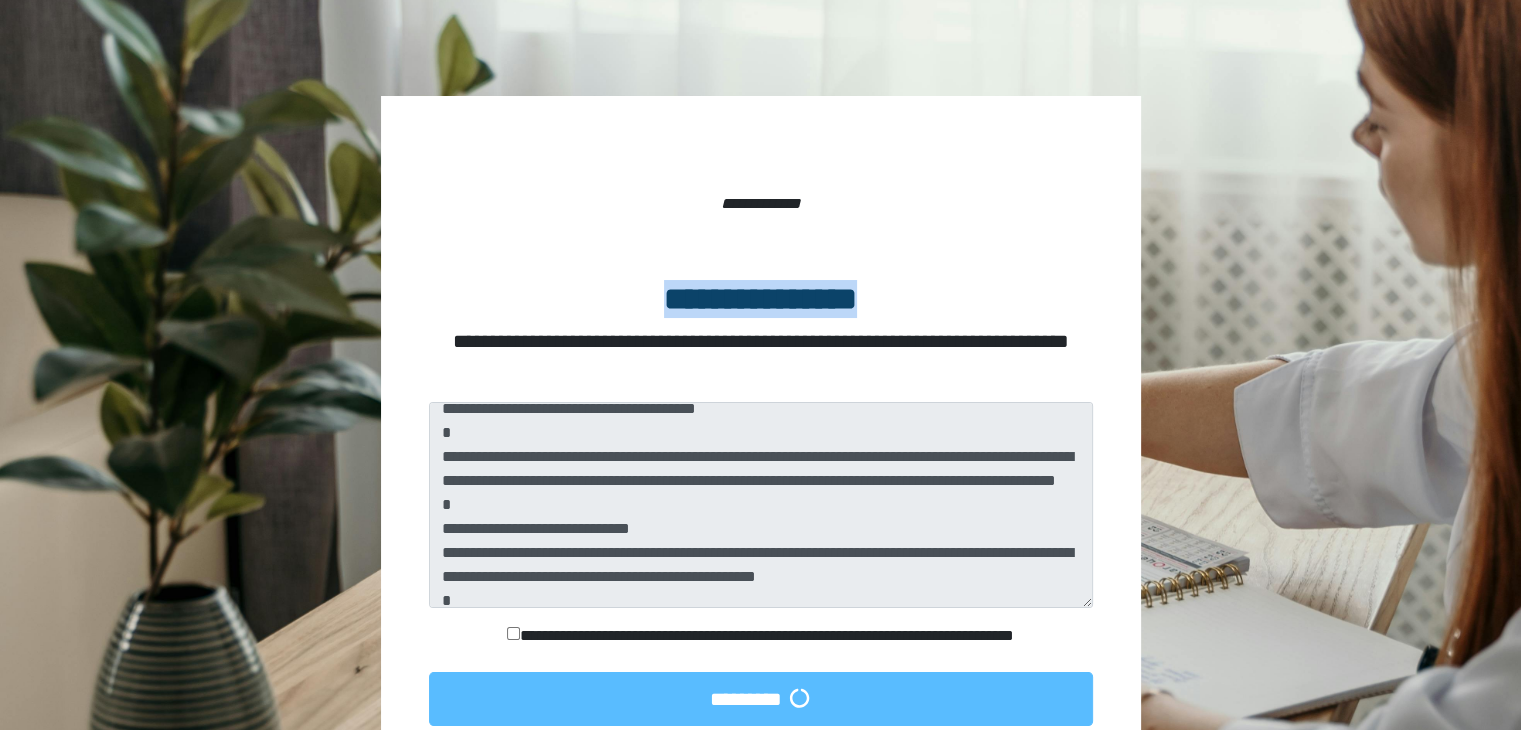 scroll, scrollTop: 500, scrollLeft: 0, axis: vertical 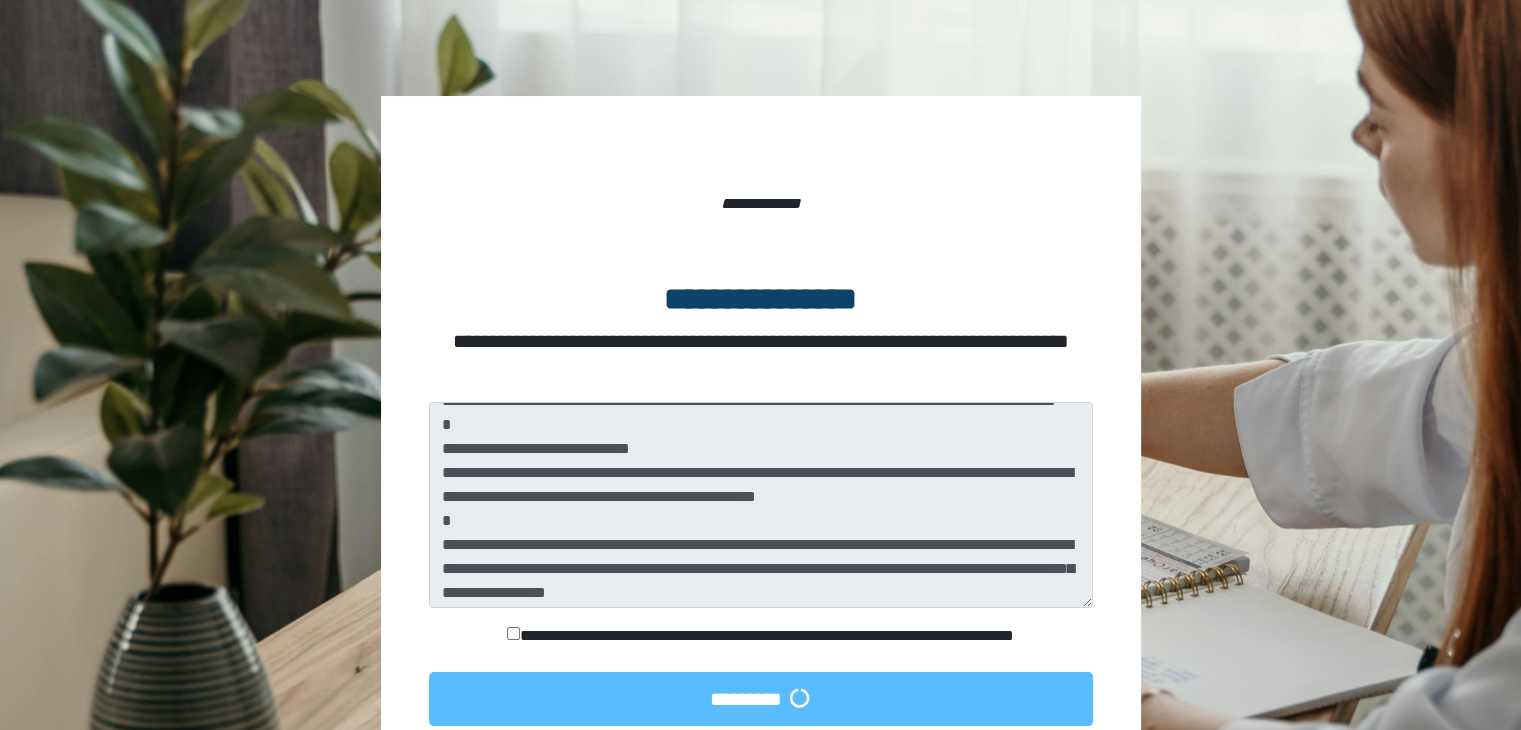 click on "**********" at bounding box center [761, 564] 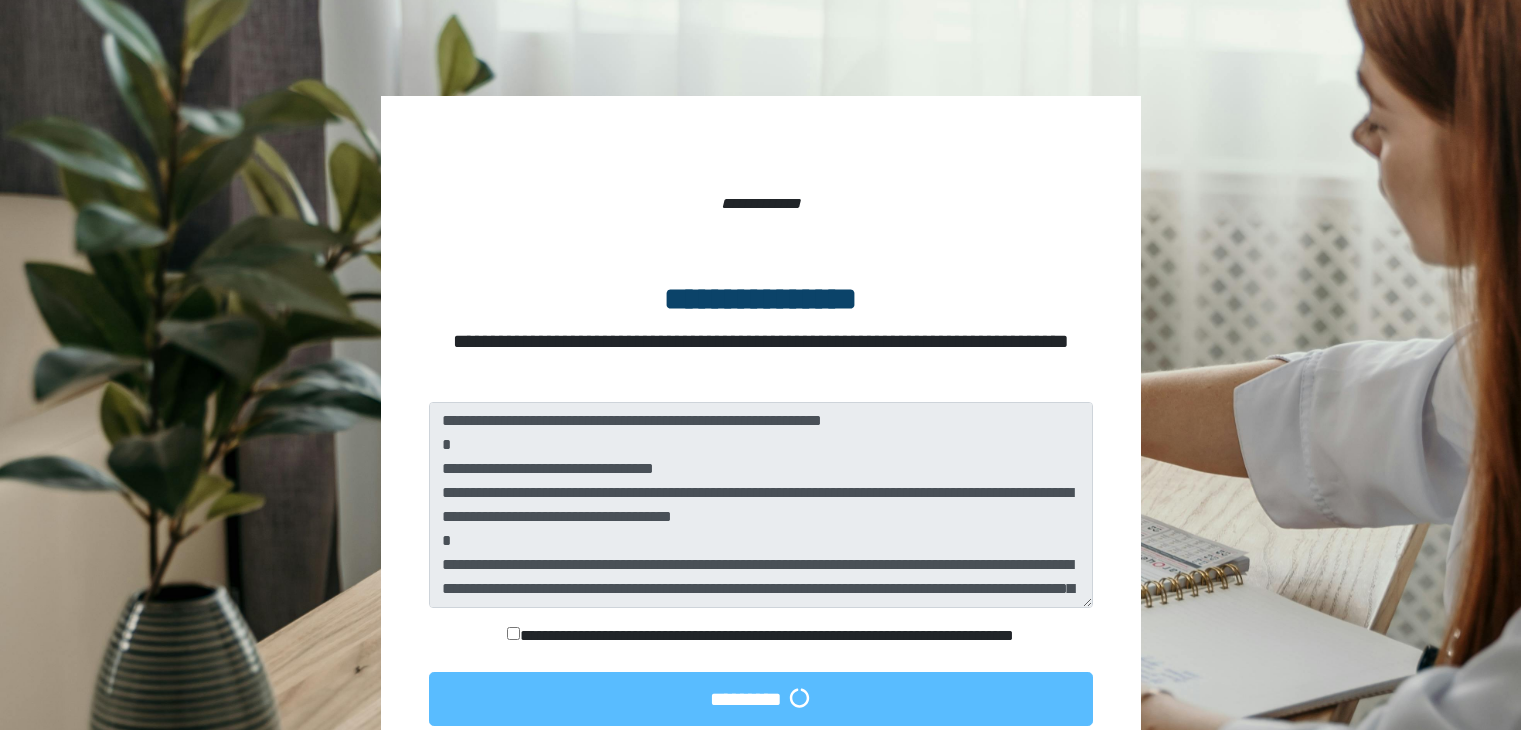 scroll, scrollTop: 0, scrollLeft: 0, axis: both 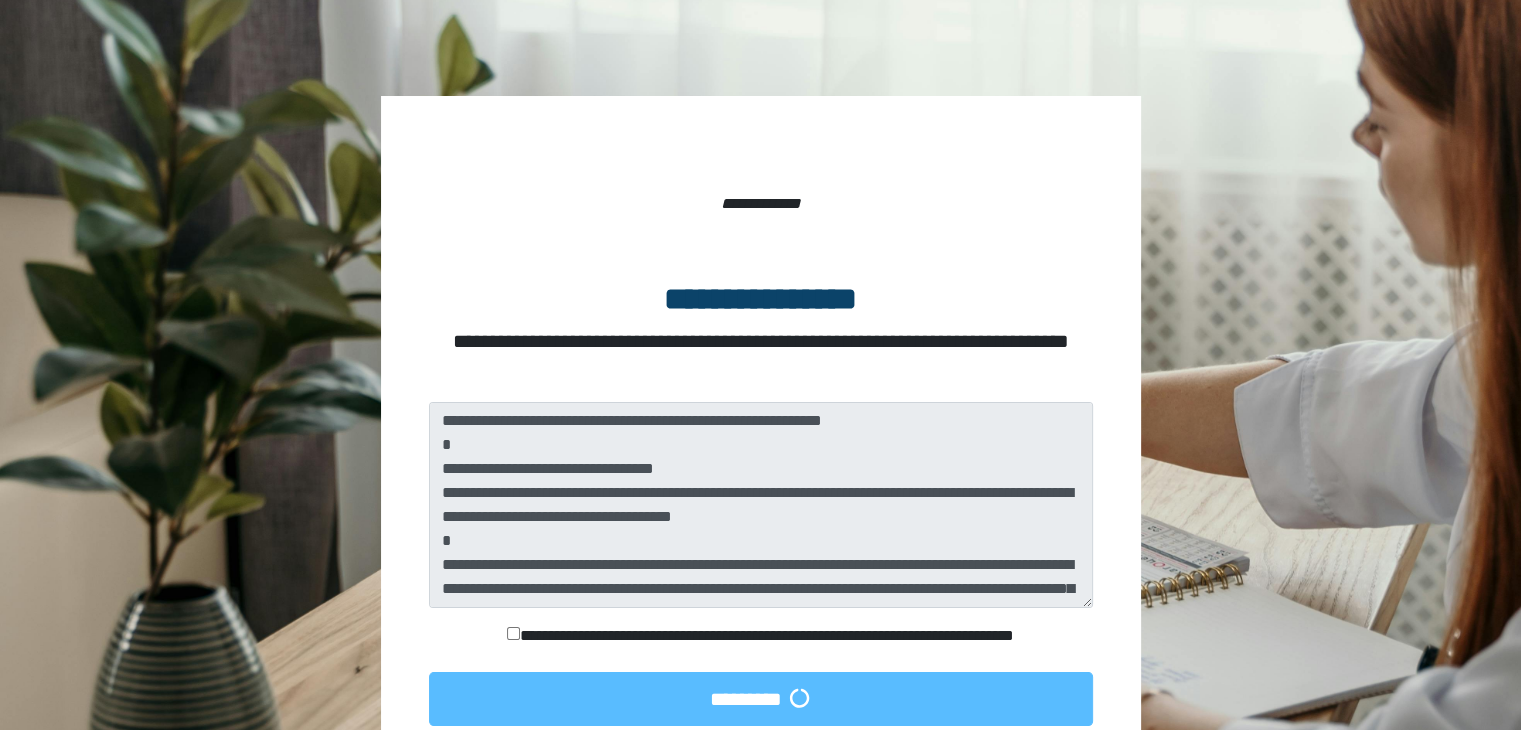drag, startPoint x: 788, startPoint y: 663, endPoint x: 782, endPoint y: 647, distance: 17.088007 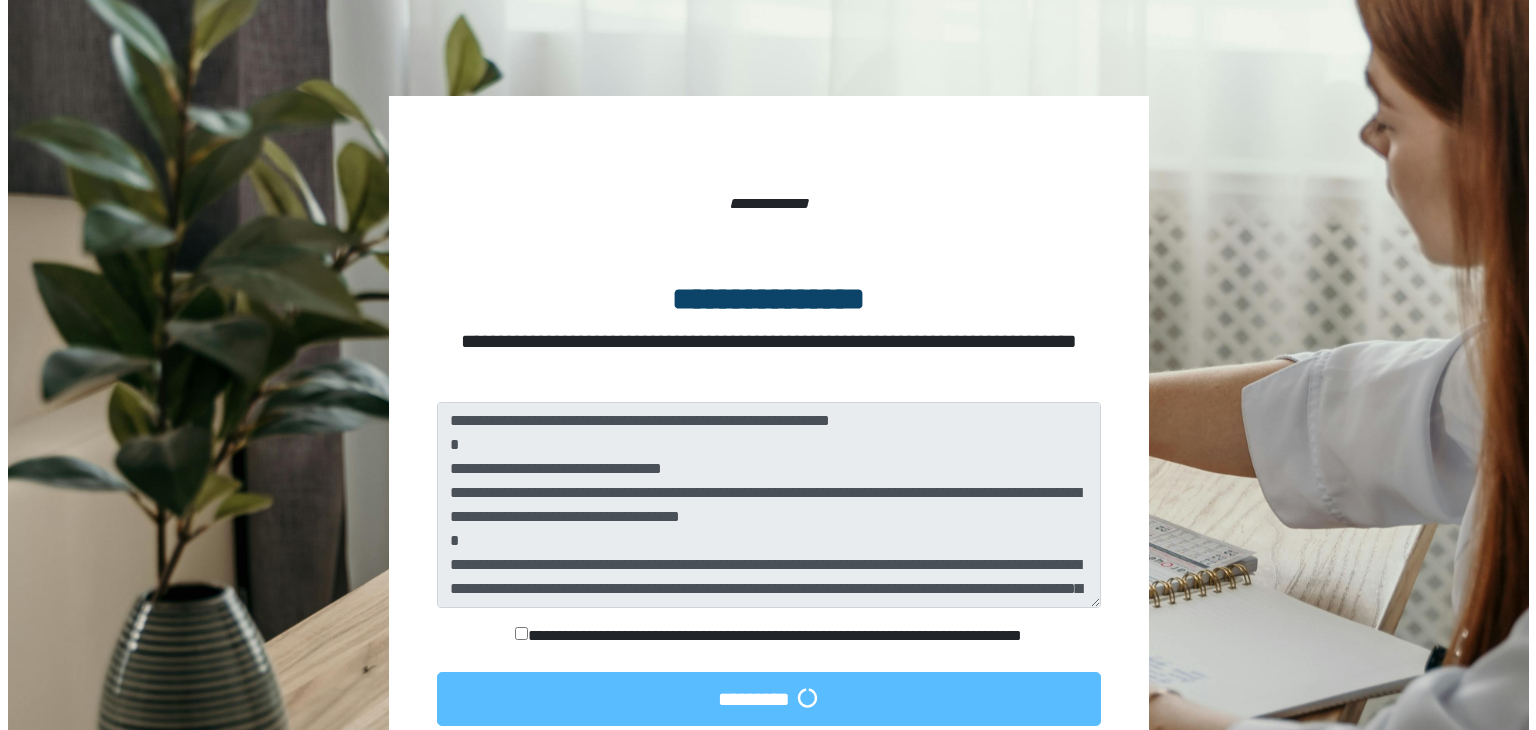 scroll, scrollTop: 0, scrollLeft: 0, axis: both 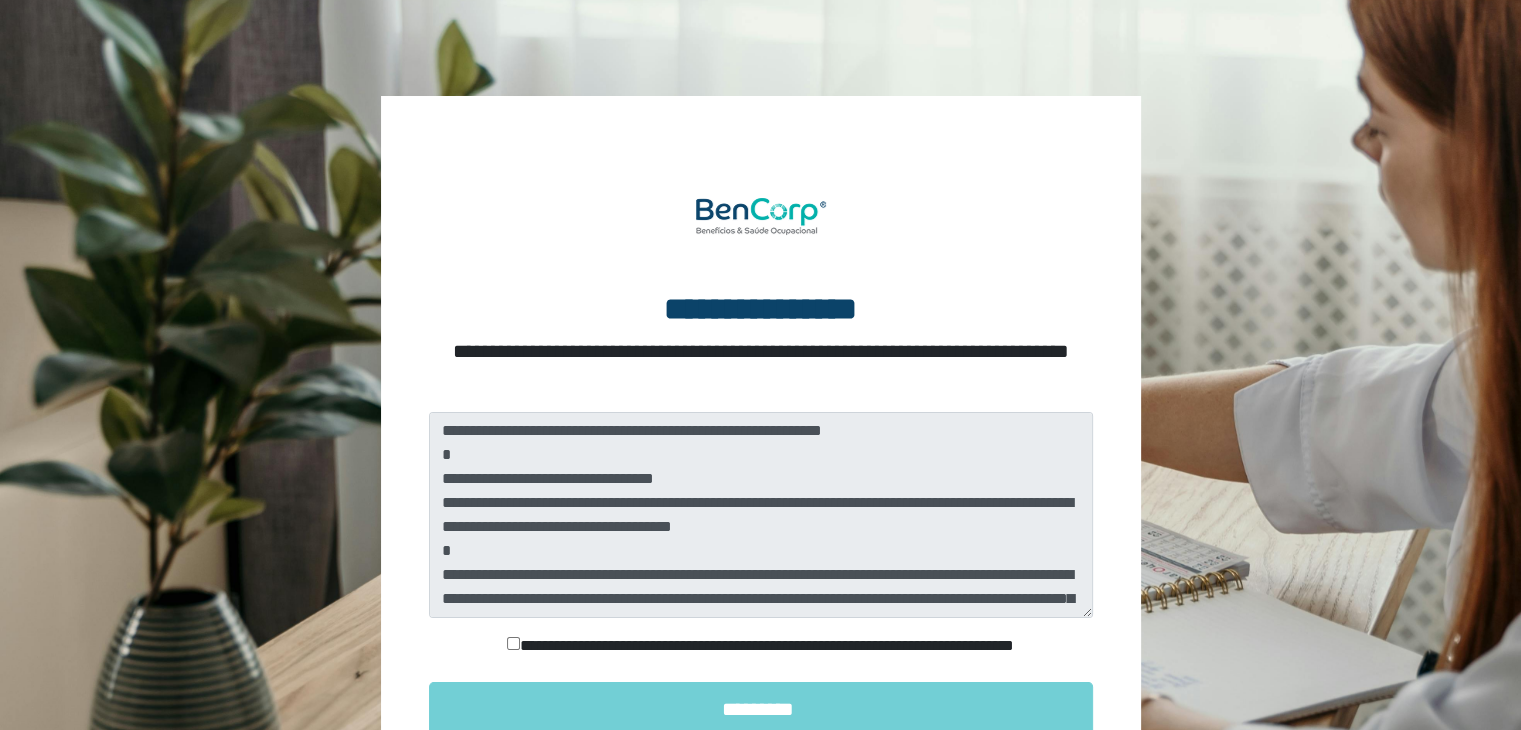 click on "**********" at bounding box center (761, 574) 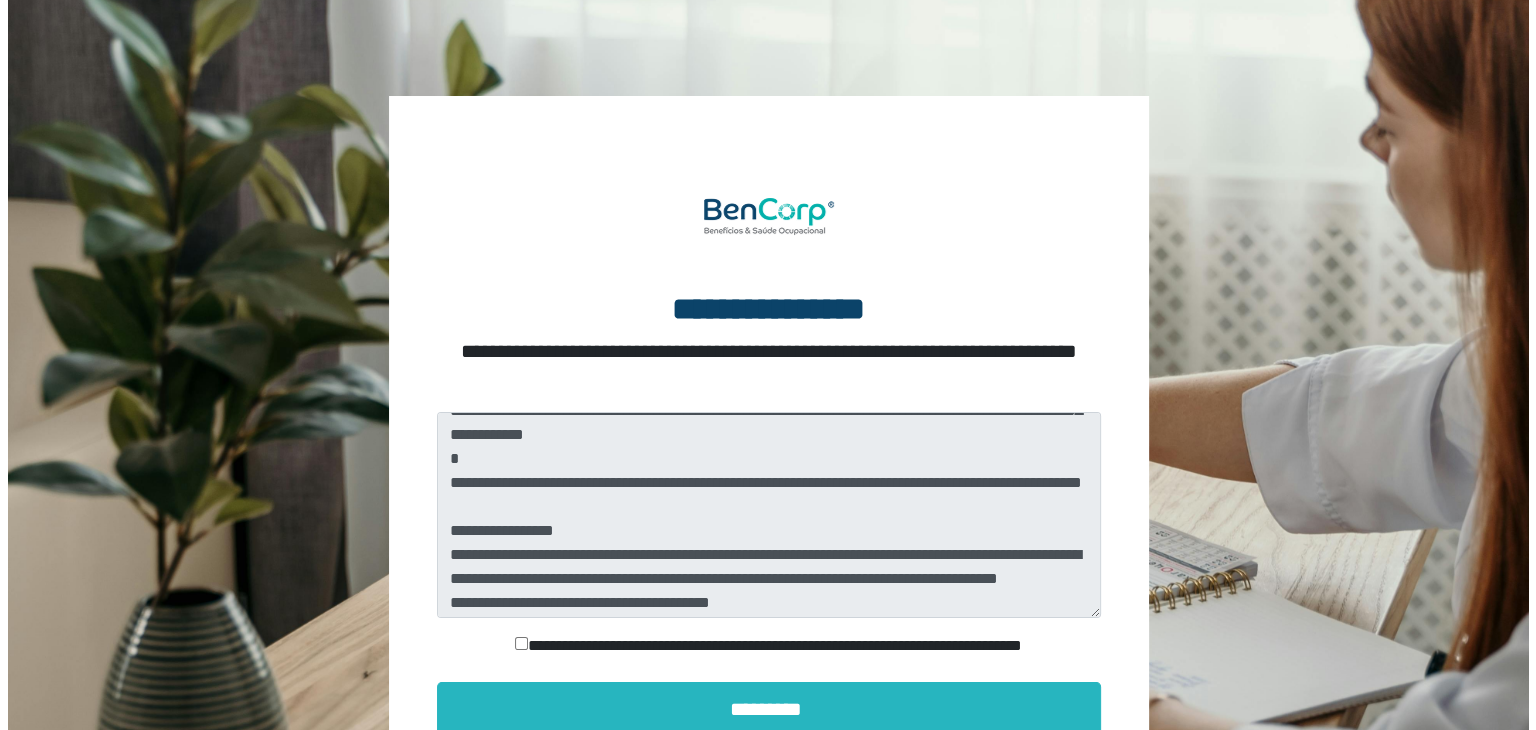 scroll, scrollTop: 300, scrollLeft: 0, axis: vertical 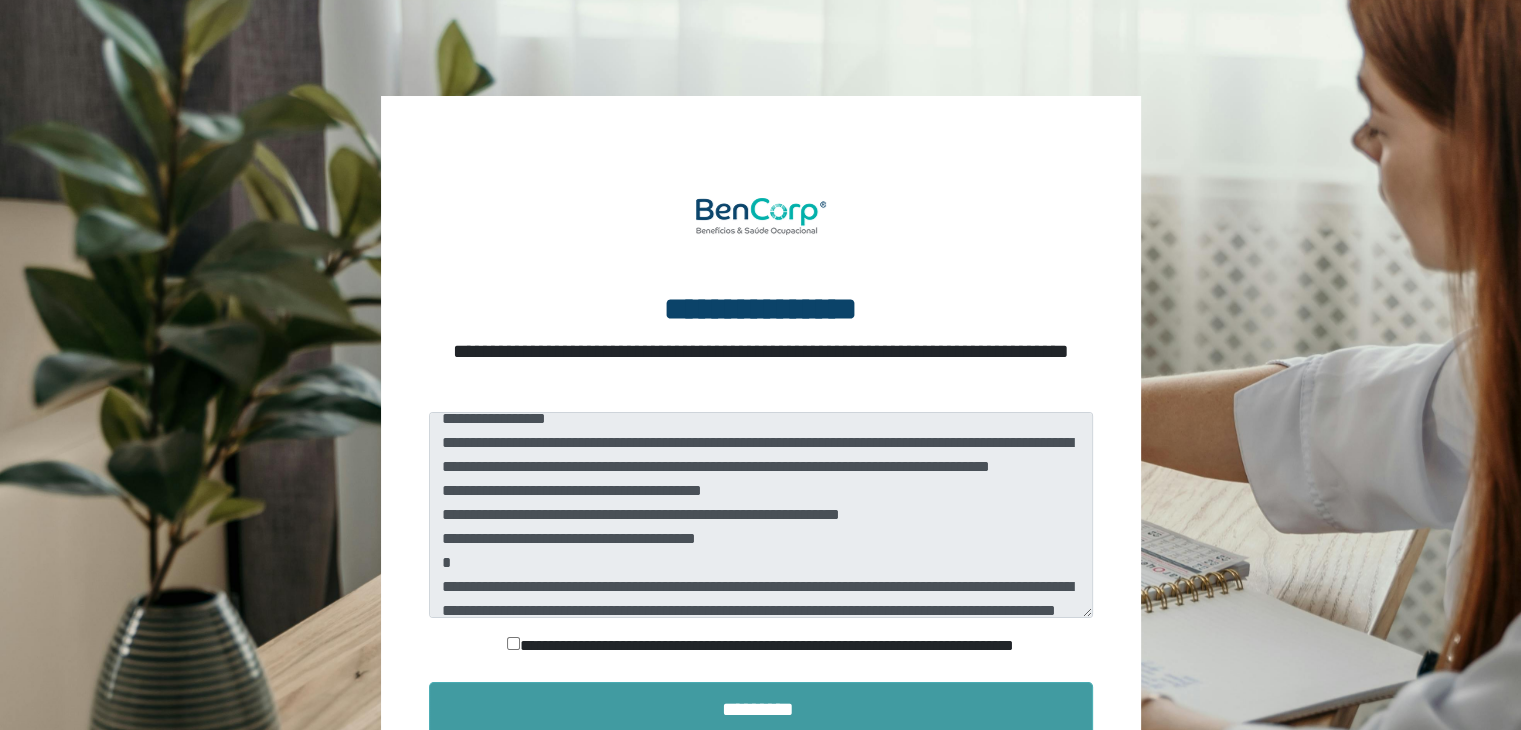 click on "*********" at bounding box center (761, 709) 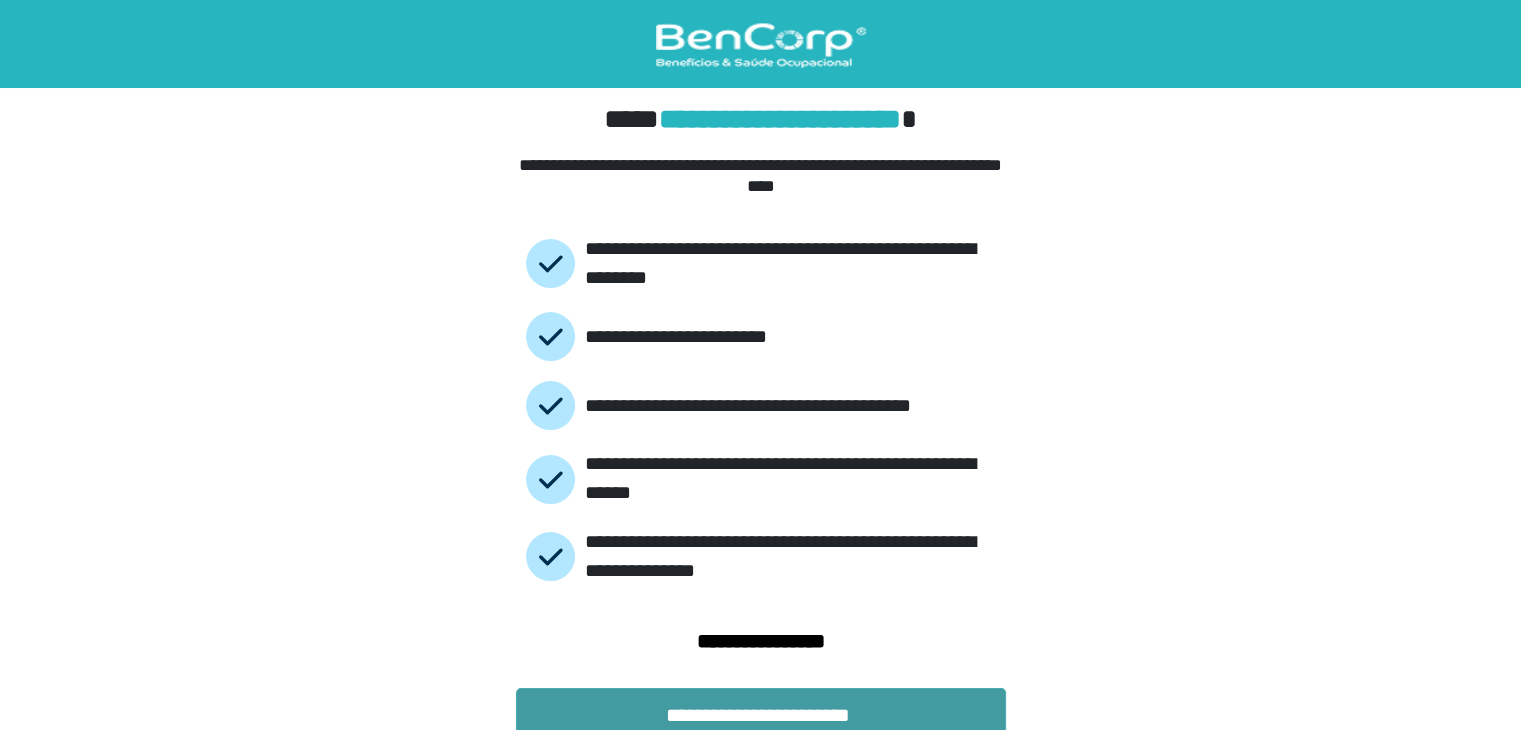 click on "**********" at bounding box center [761, 715] 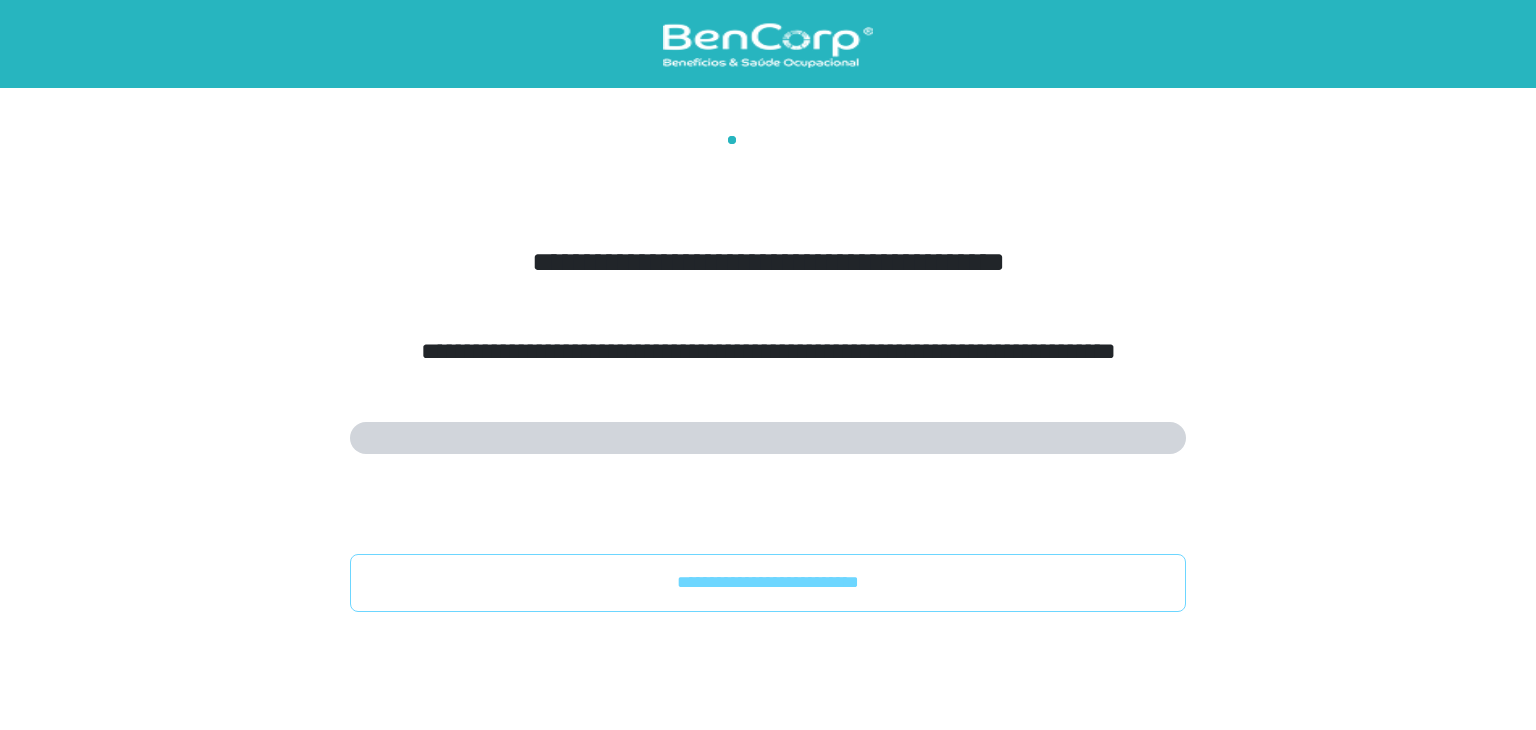 click on "**********" at bounding box center (768, 582) 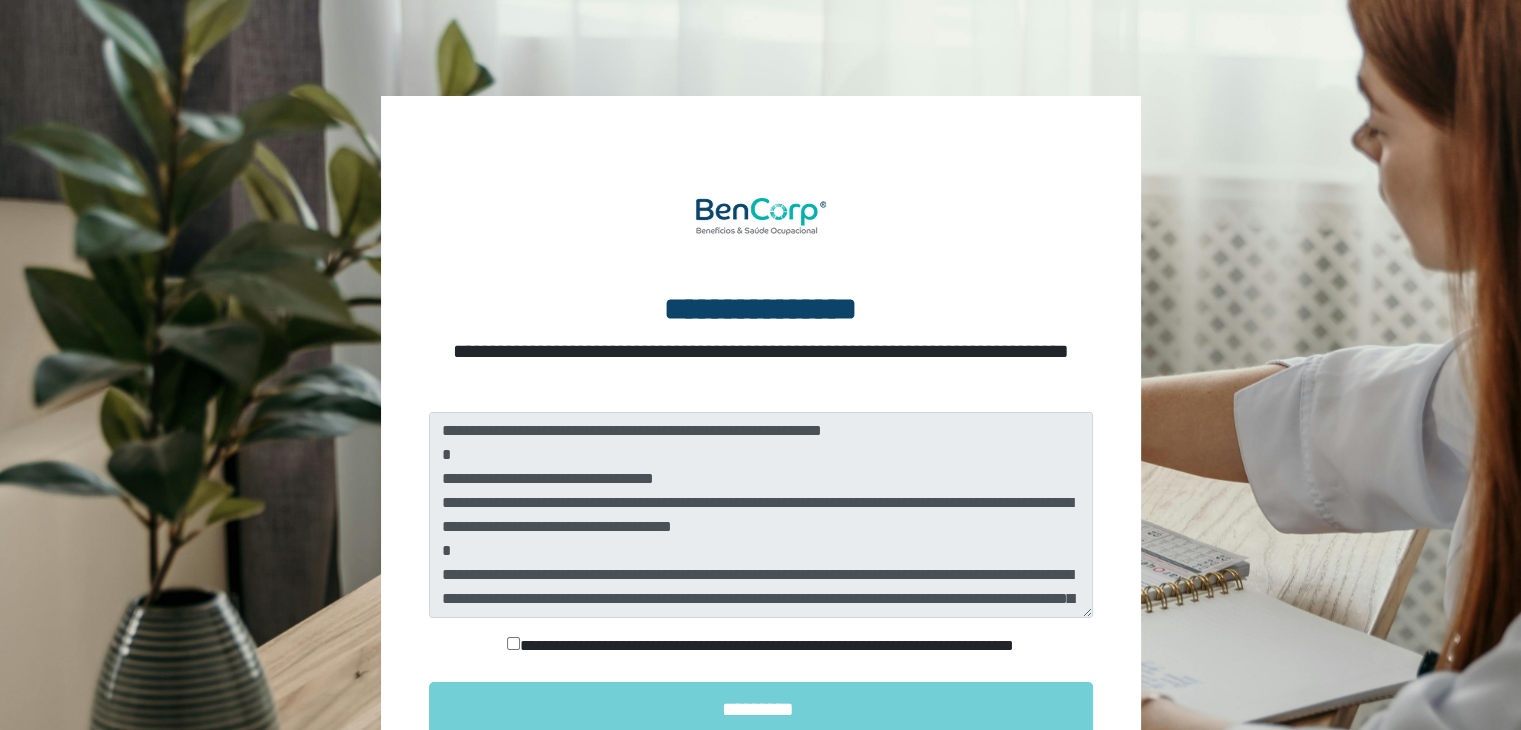 click on "**********" at bounding box center [761, 646] 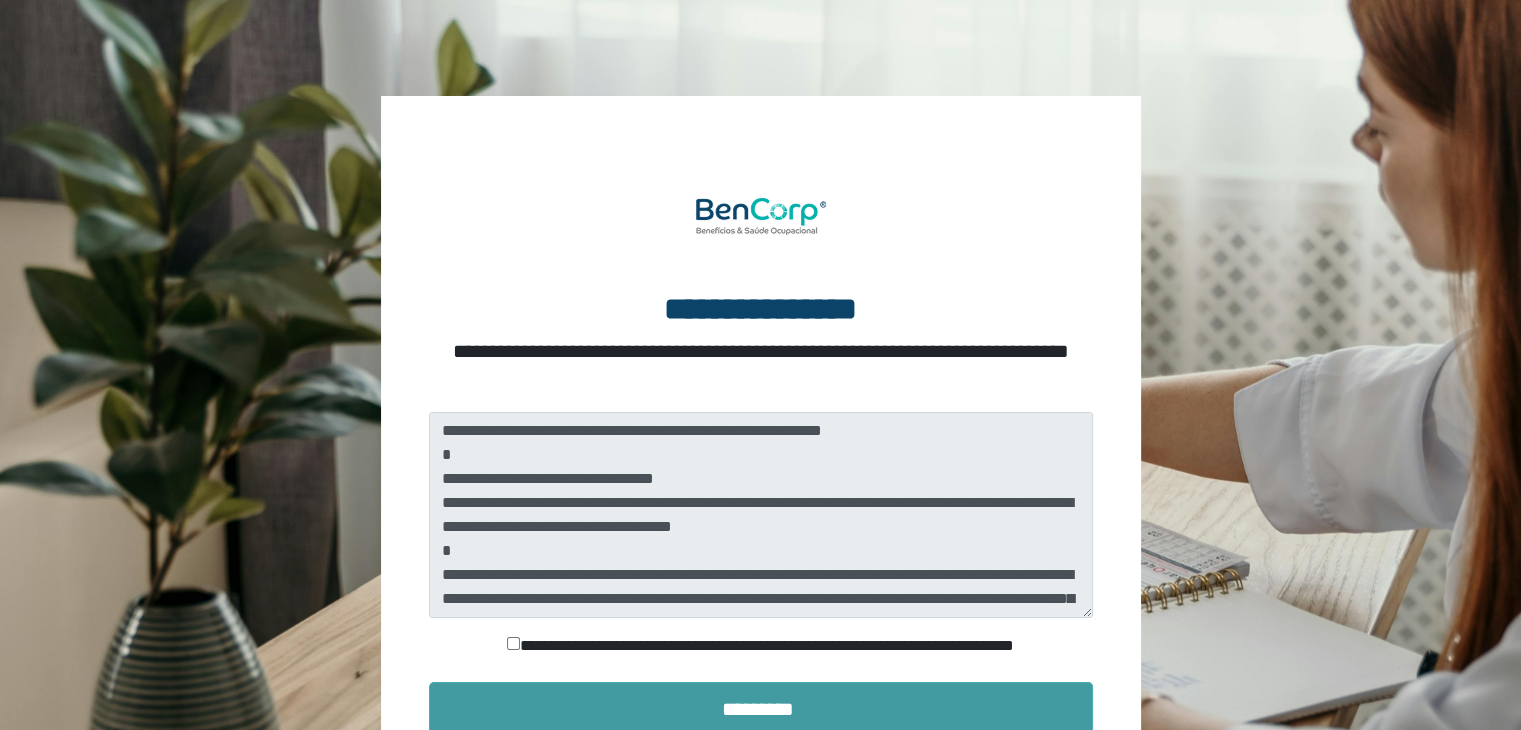 click on "*********" at bounding box center (761, 709) 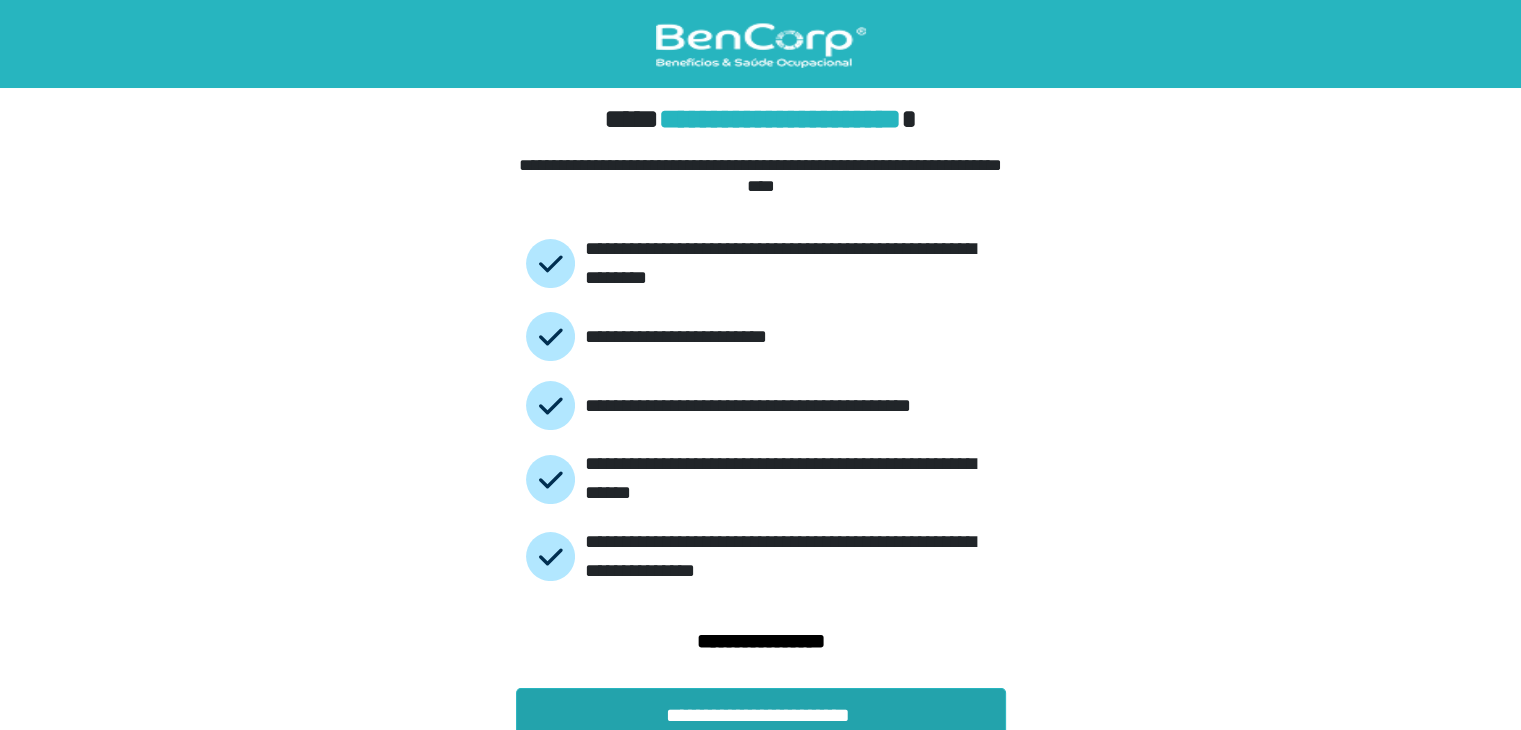 click on "**********" at bounding box center (761, 715) 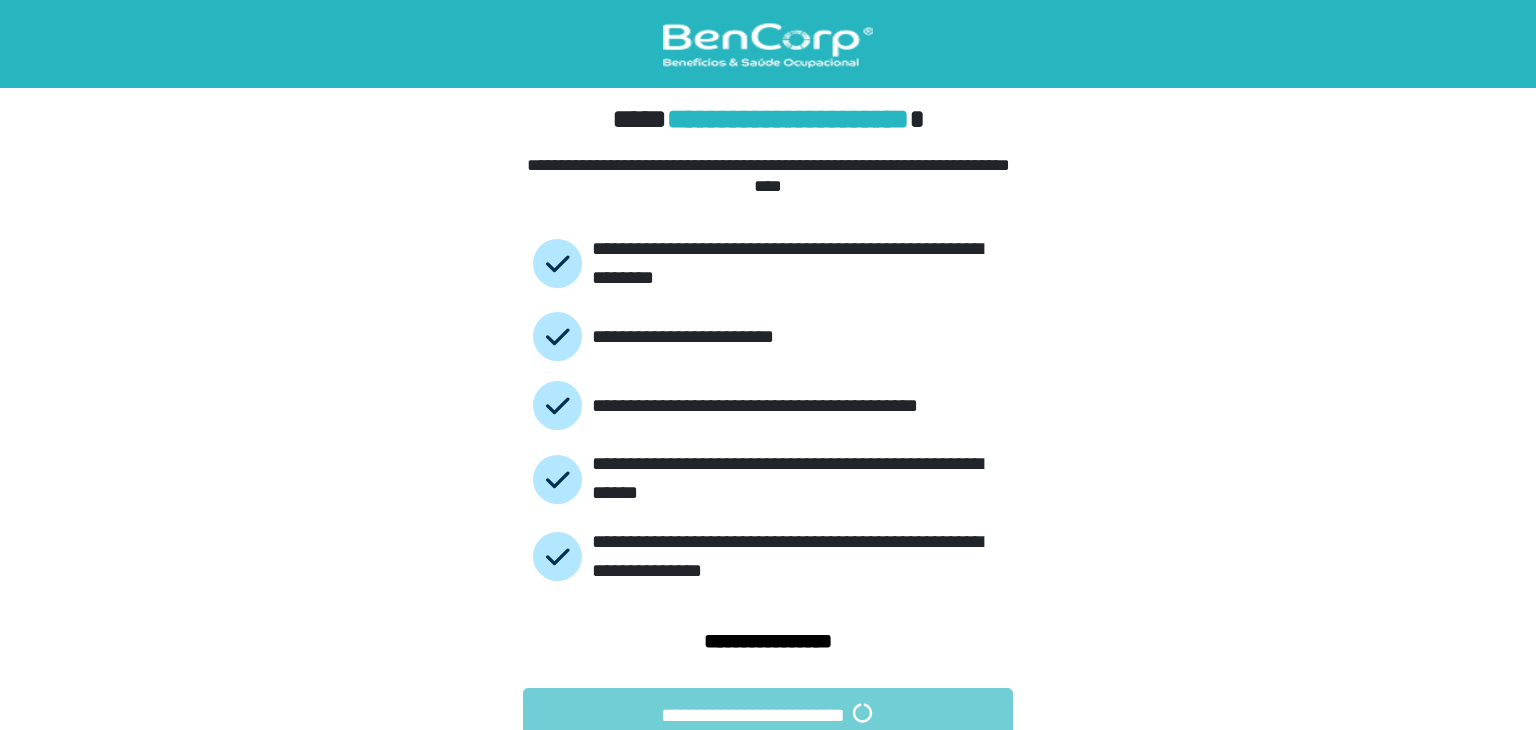click on "**********" at bounding box center (768, 365) 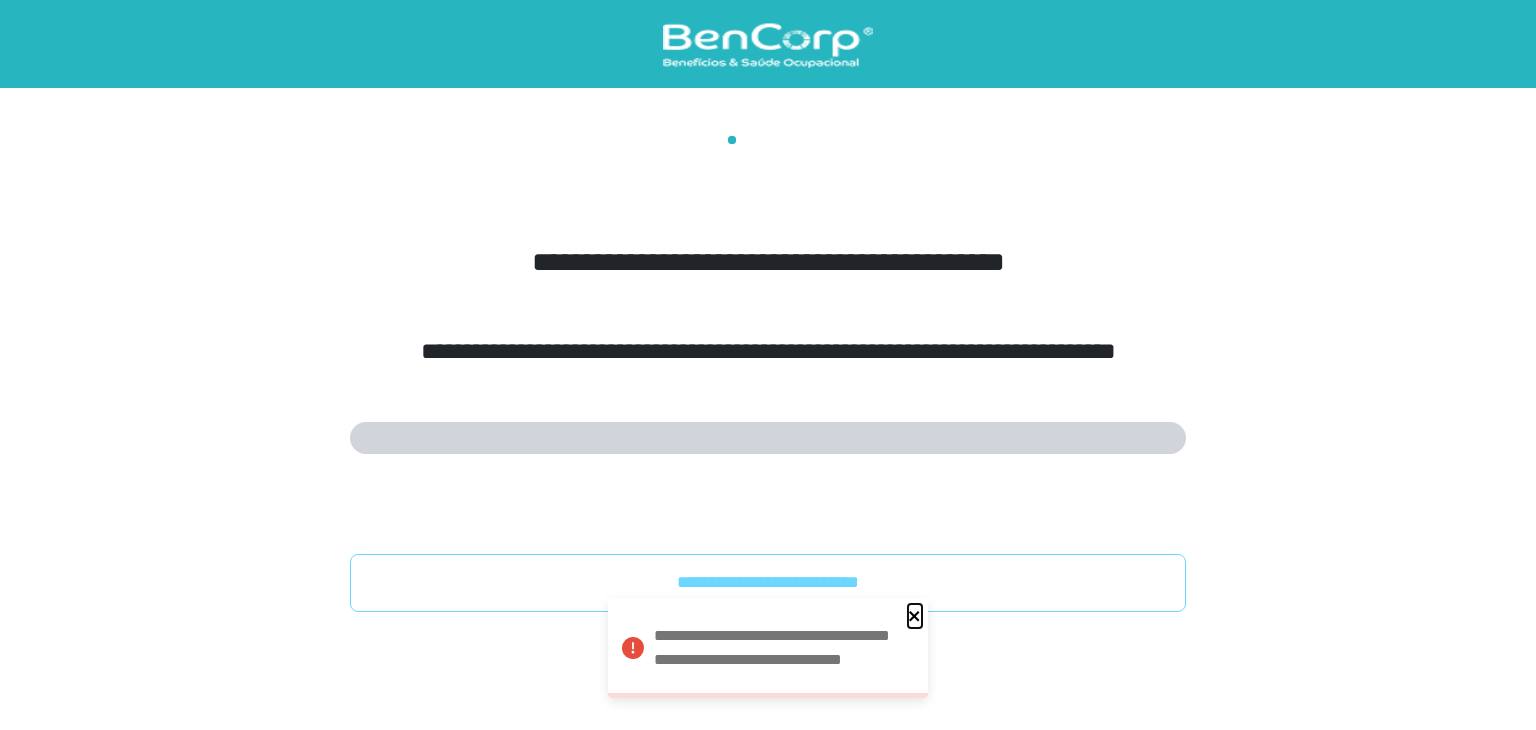 click 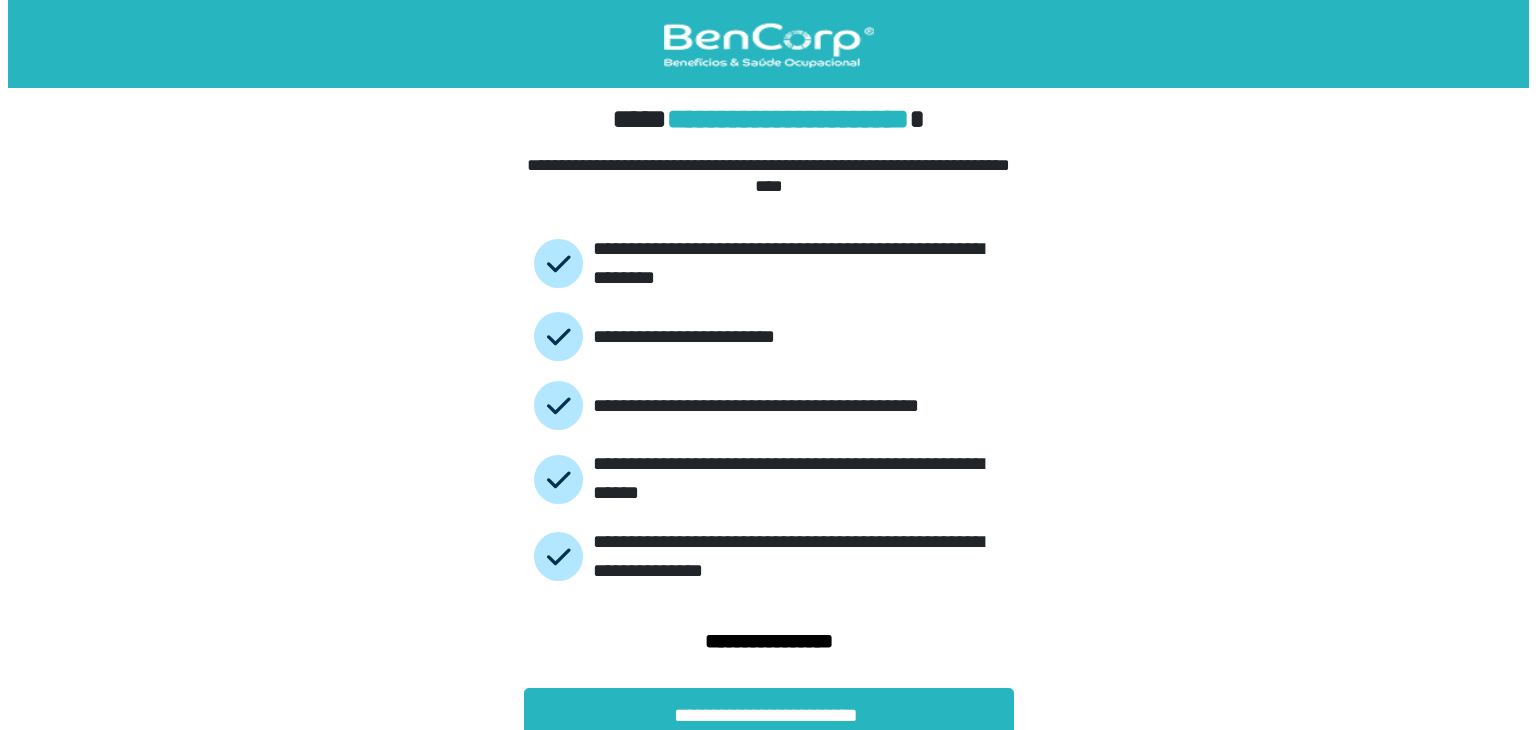 scroll, scrollTop: 0, scrollLeft: 0, axis: both 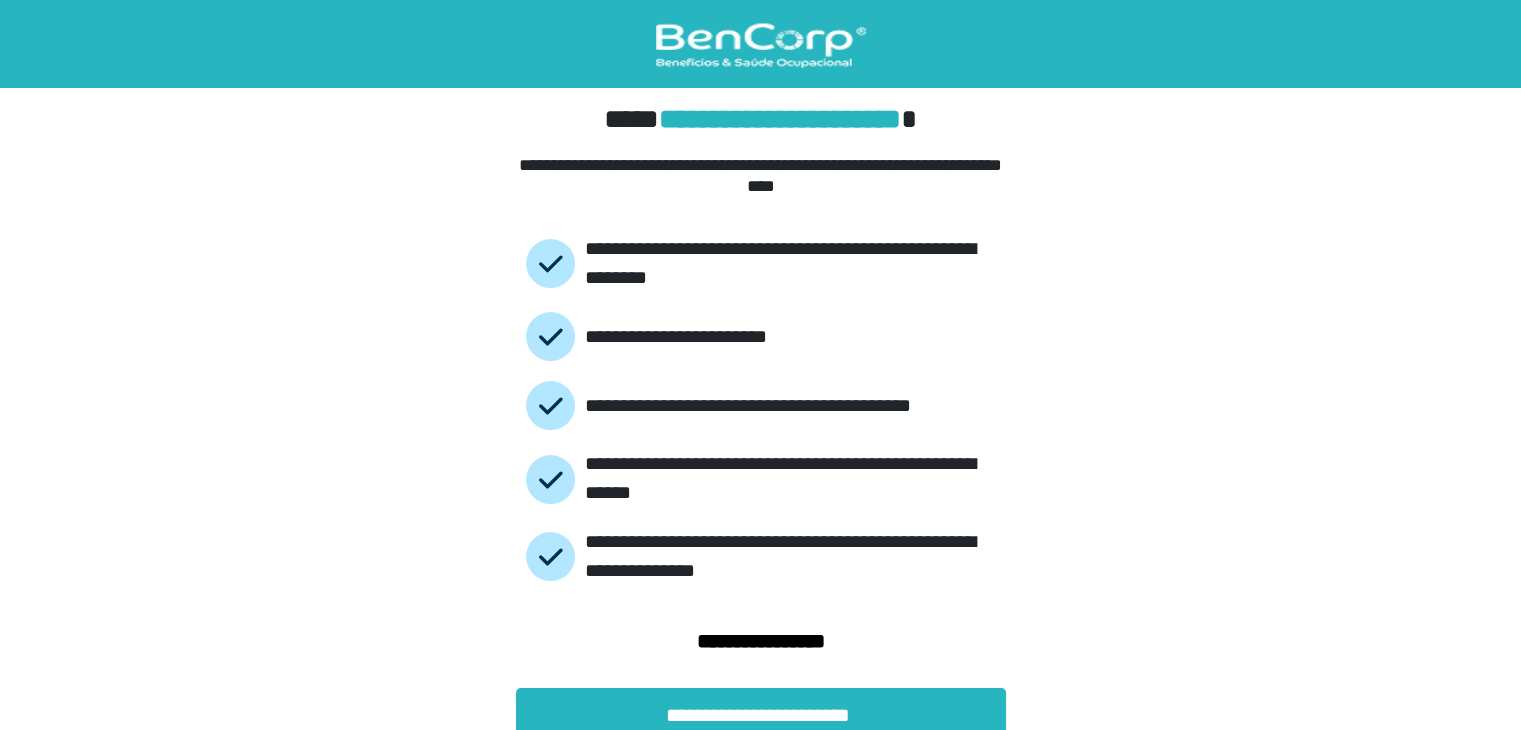 click on "**********" at bounding box center [761, 715] 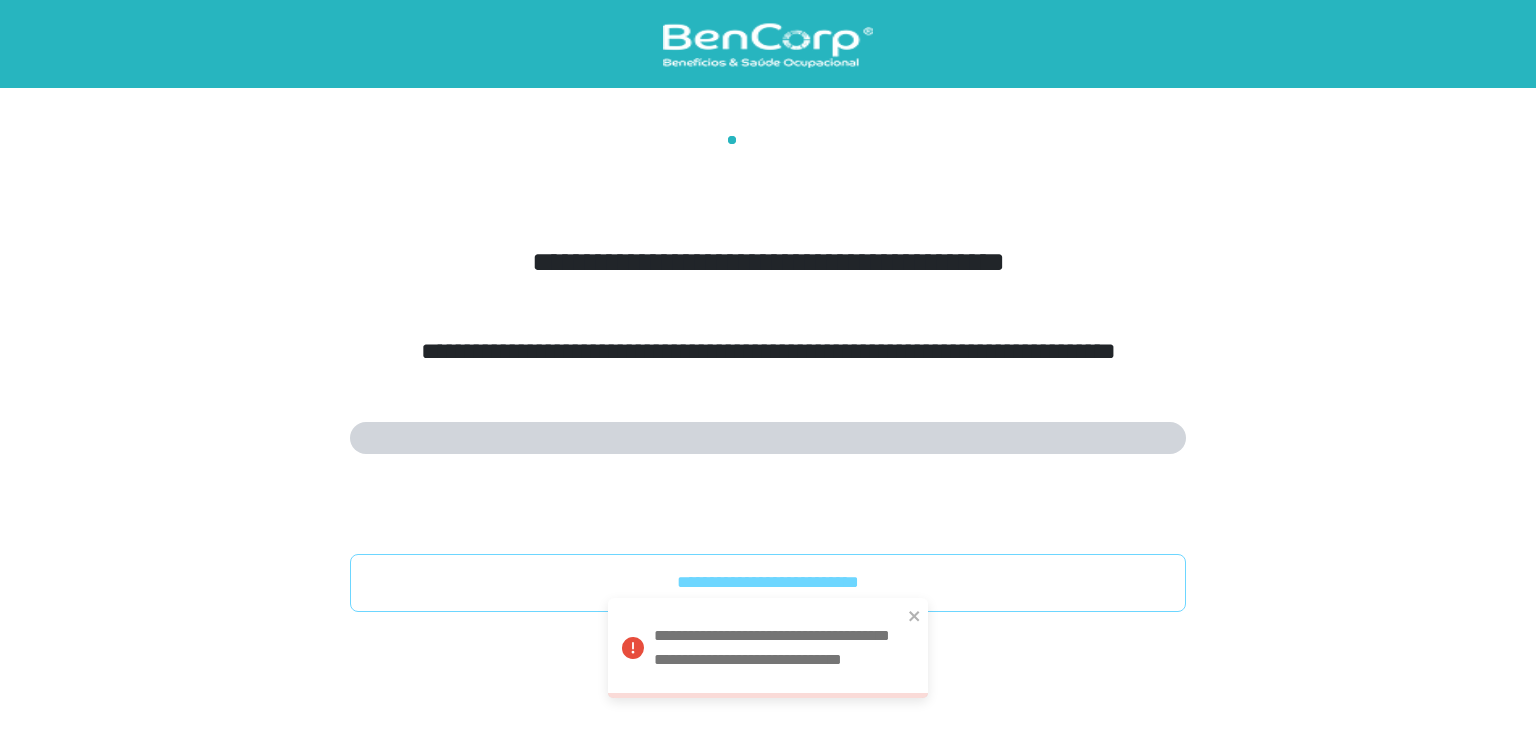 drag, startPoint x: 1127, startPoint y: 12, endPoint x: 1119, endPoint y: 1, distance: 13.601471 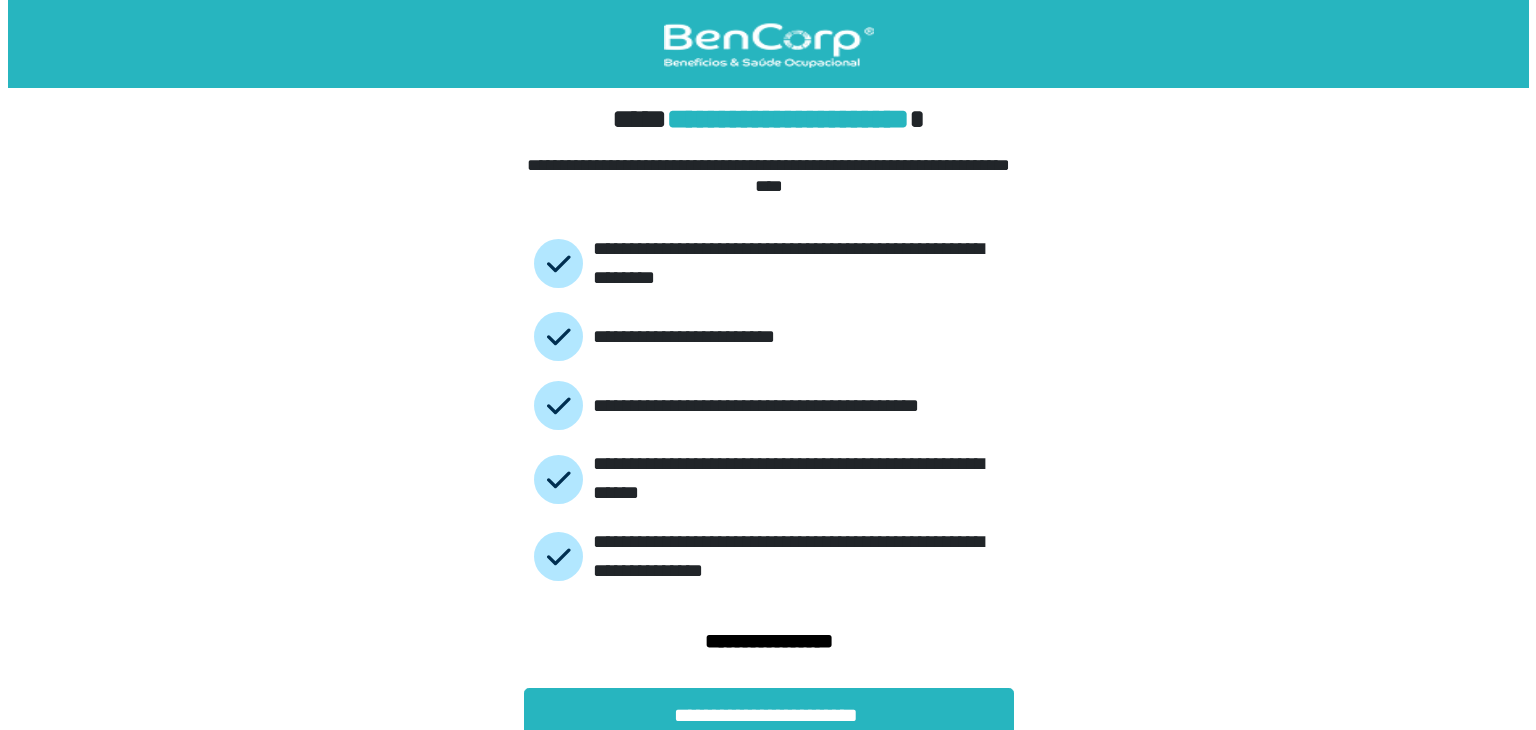 scroll, scrollTop: 0, scrollLeft: 0, axis: both 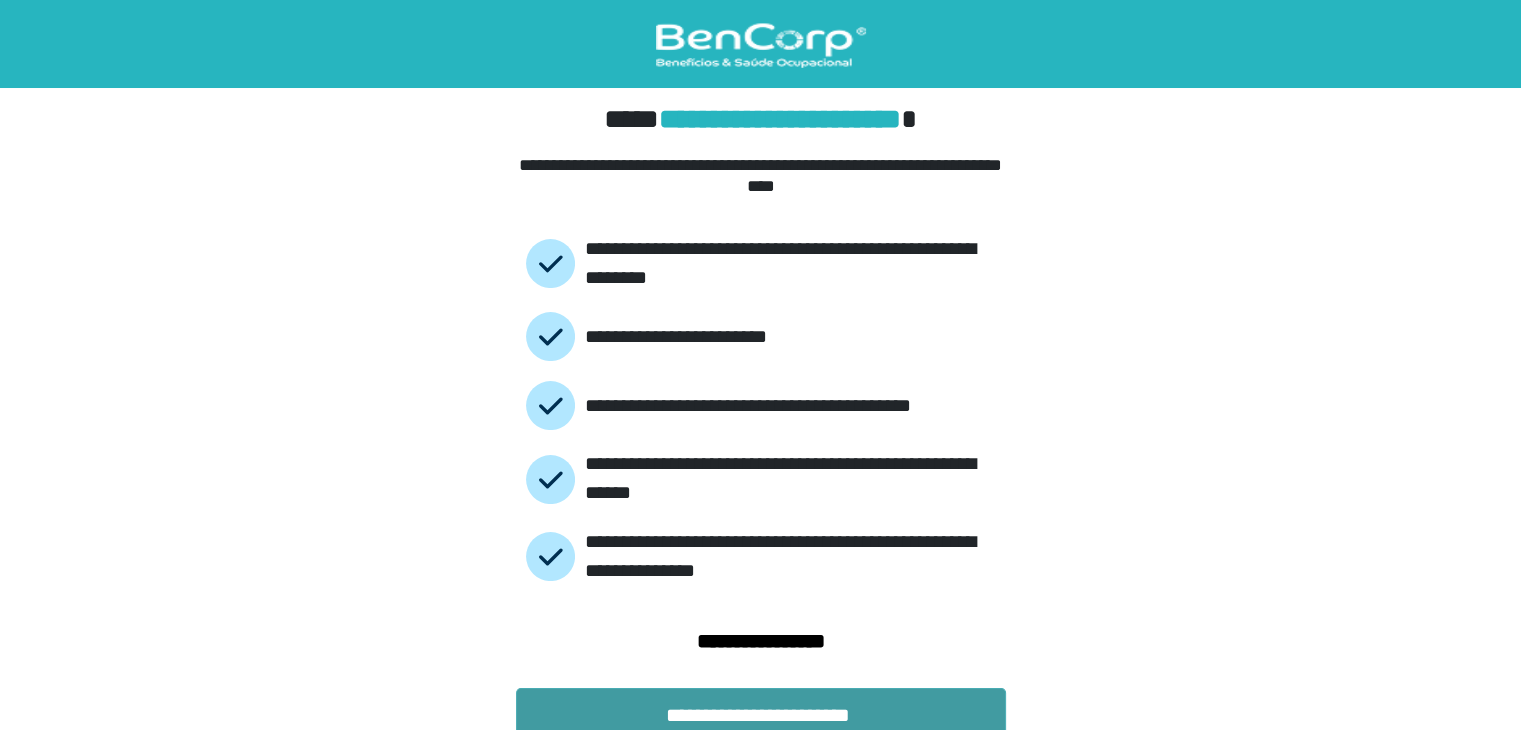 click on "**********" at bounding box center (761, 715) 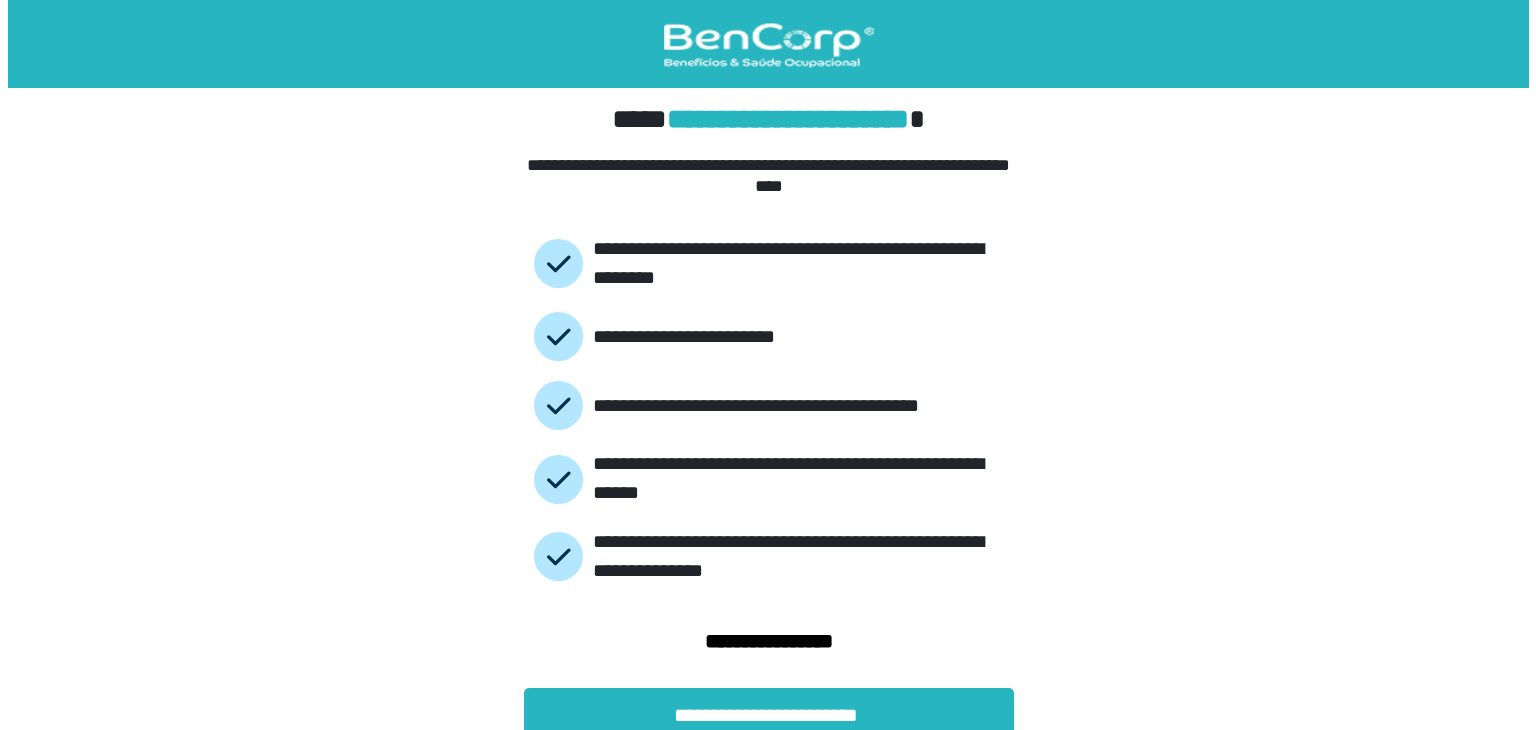 scroll, scrollTop: 0, scrollLeft: 0, axis: both 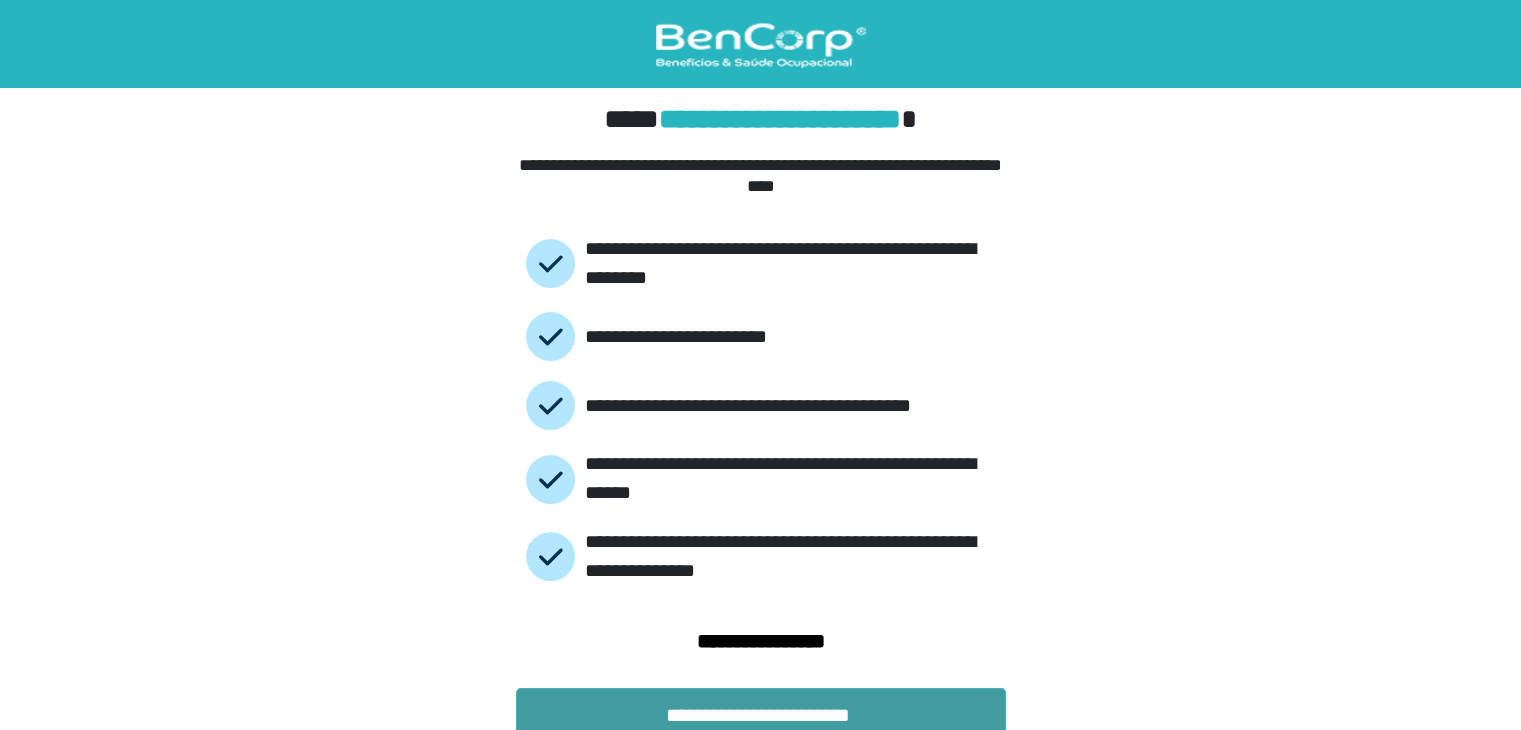 click on "**********" at bounding box center (761, 715) 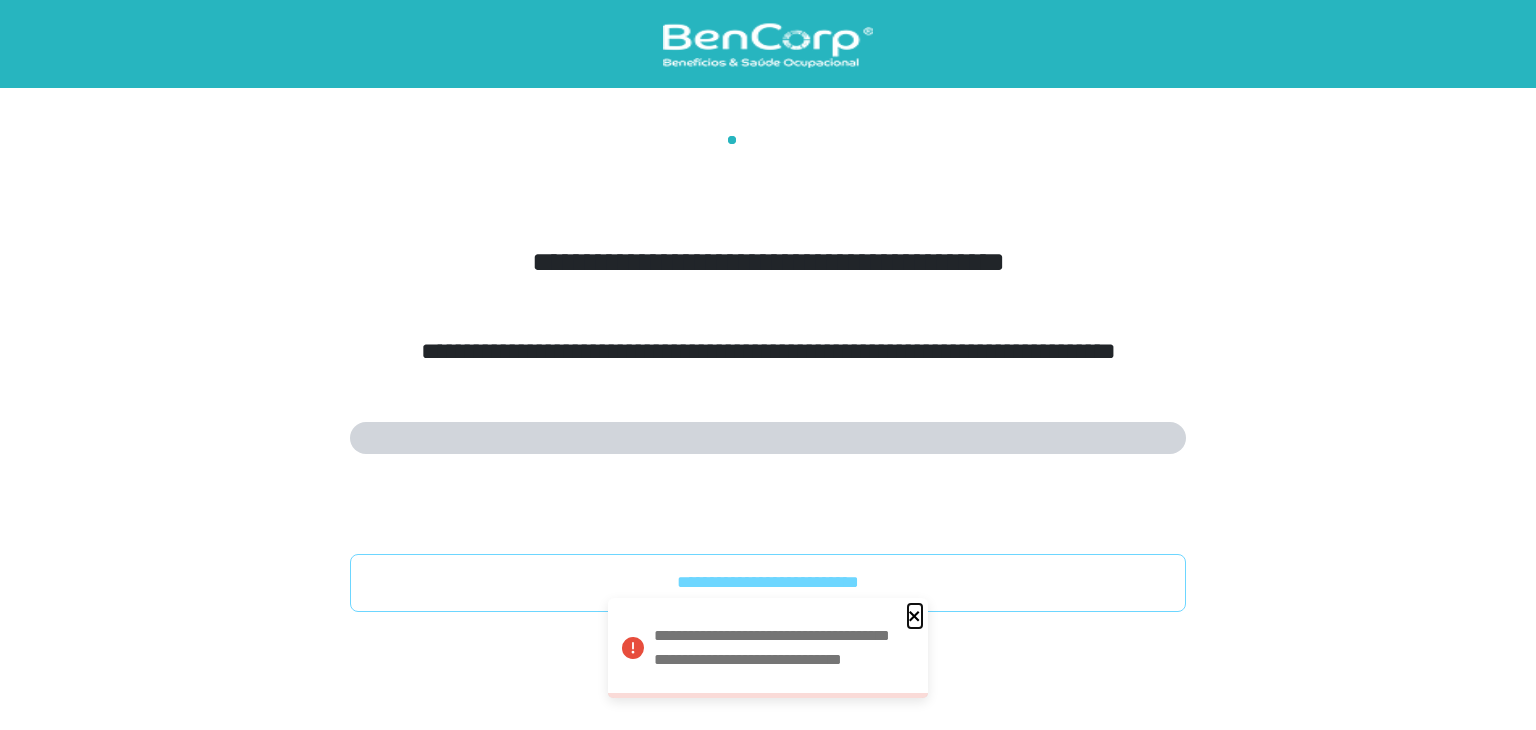 click 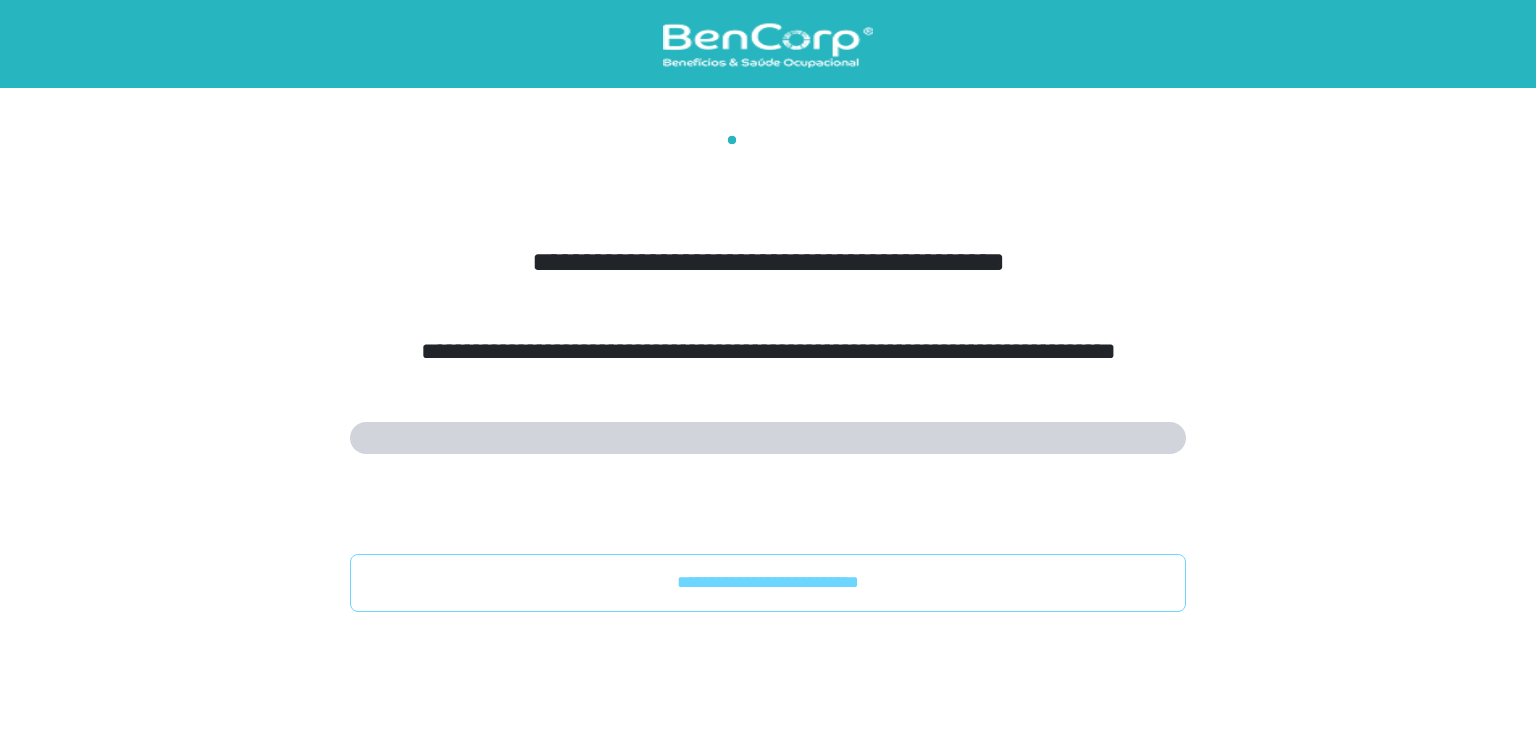 click on "**********" at bounding box center (768, 374) 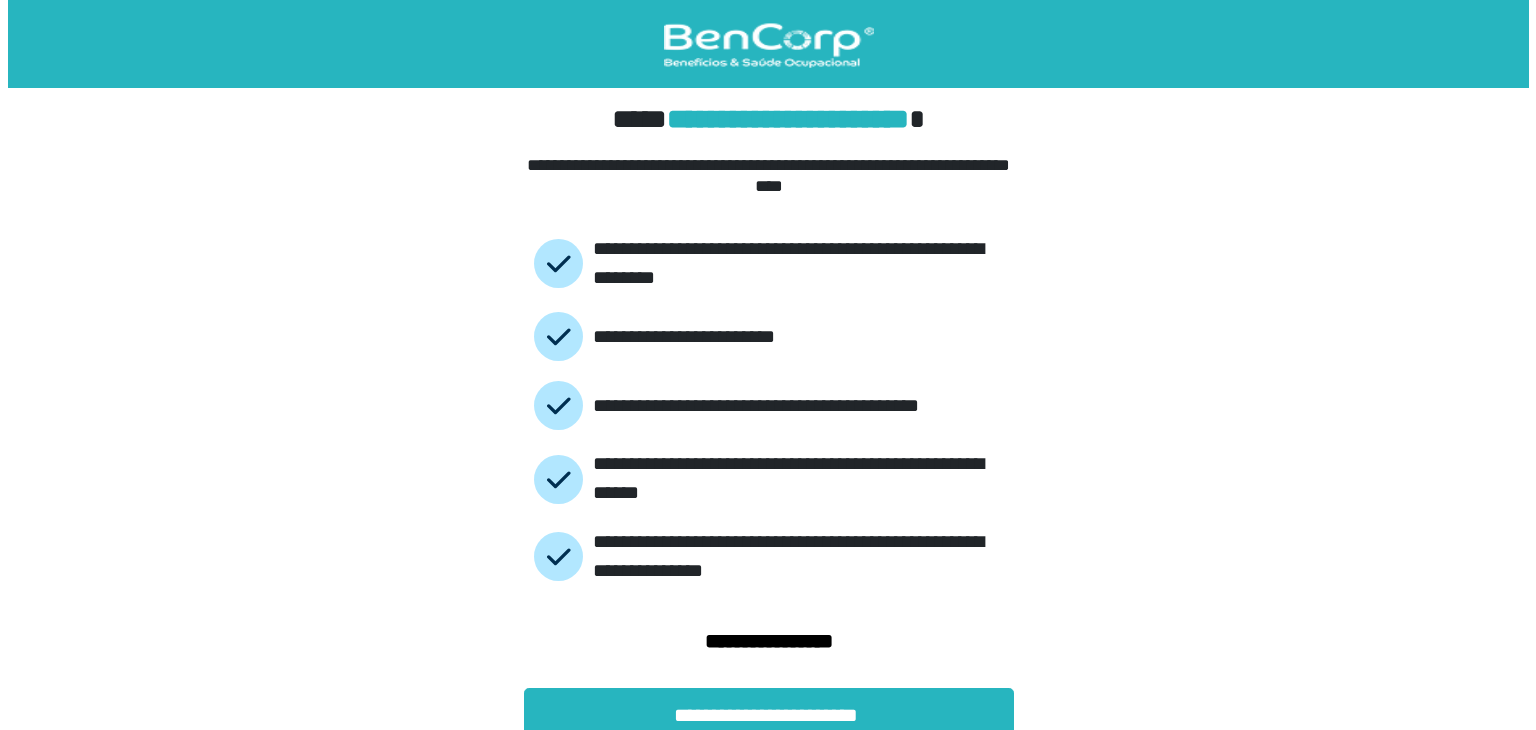 scroll, scrollTop: 0, scrollLeft: 0, axis: both 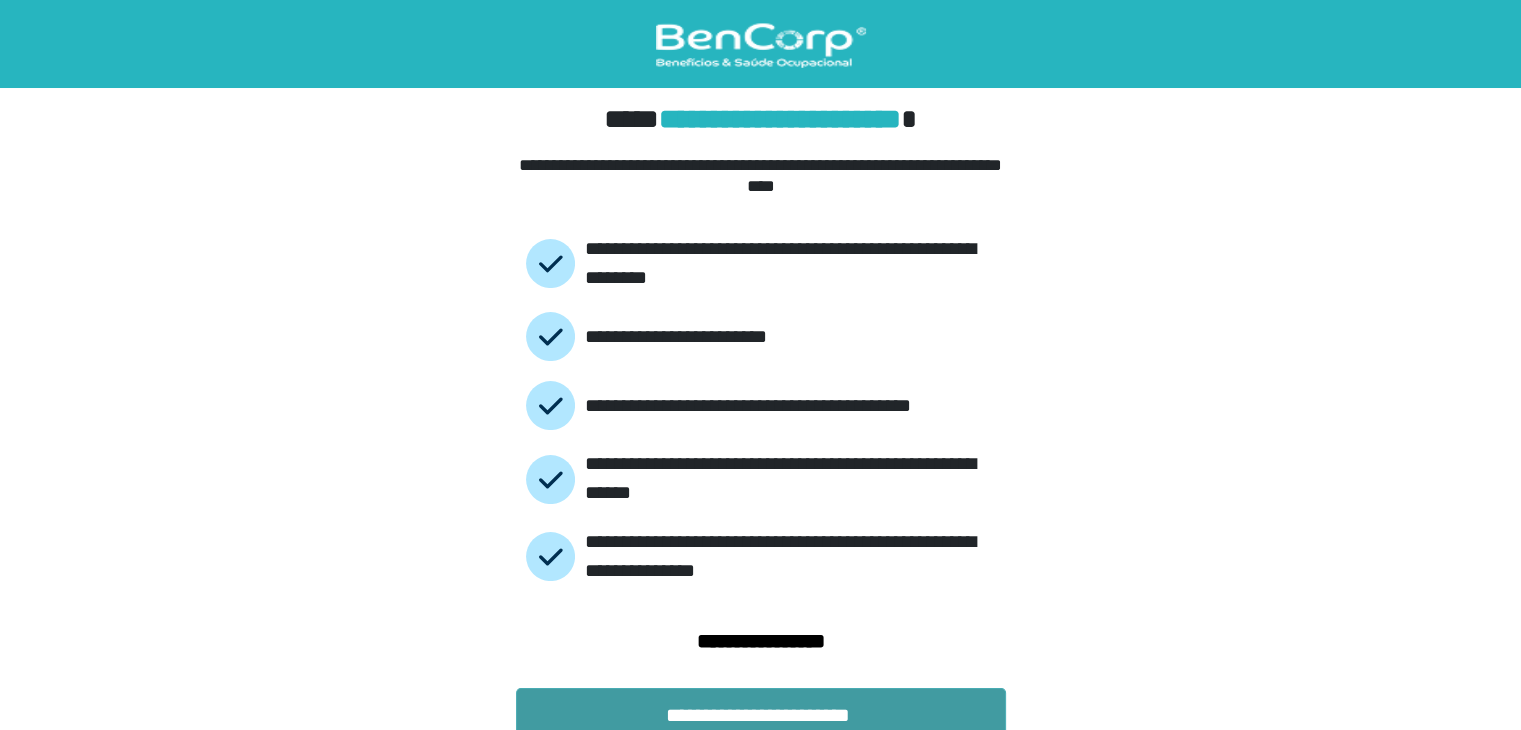 click on "**********" at bounding box center [761, 715] 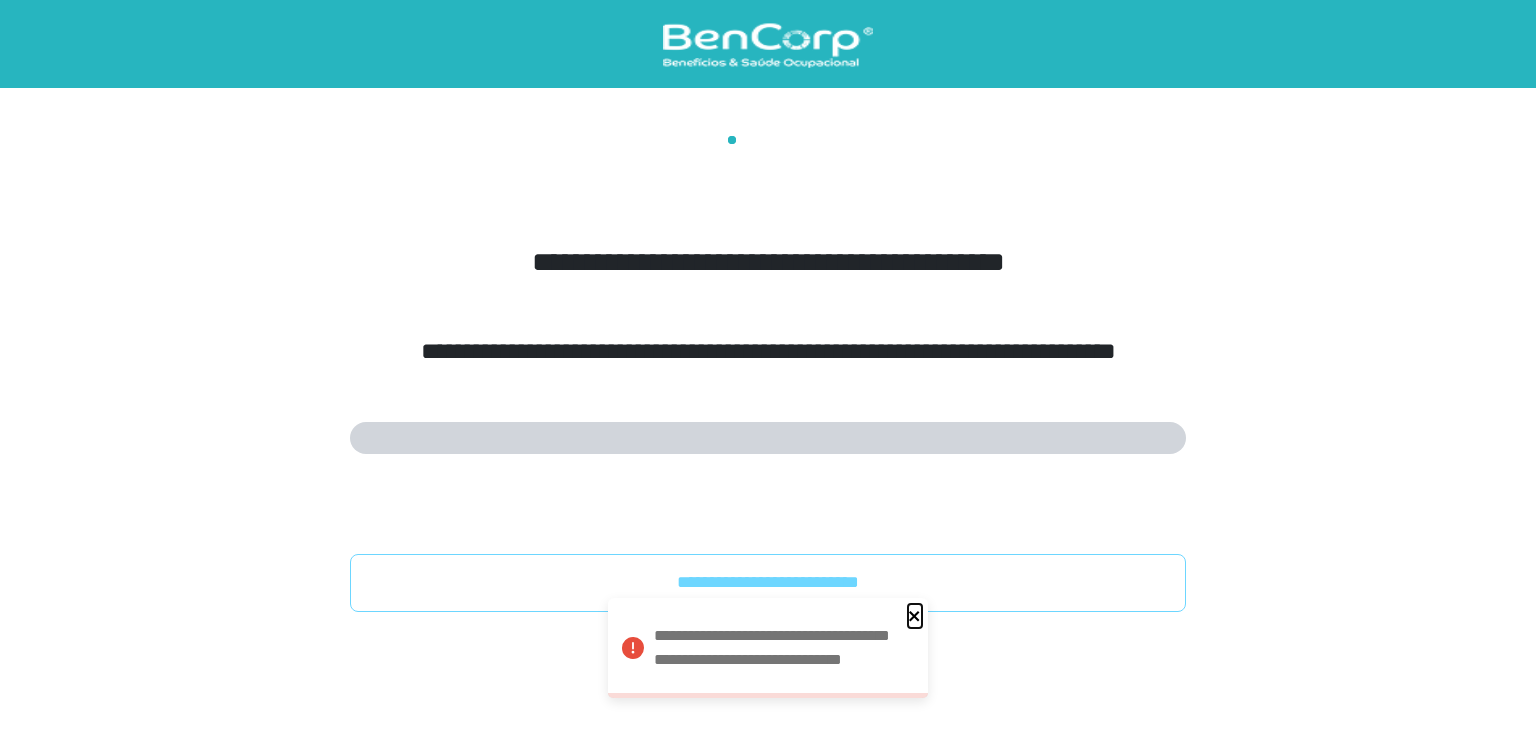 click 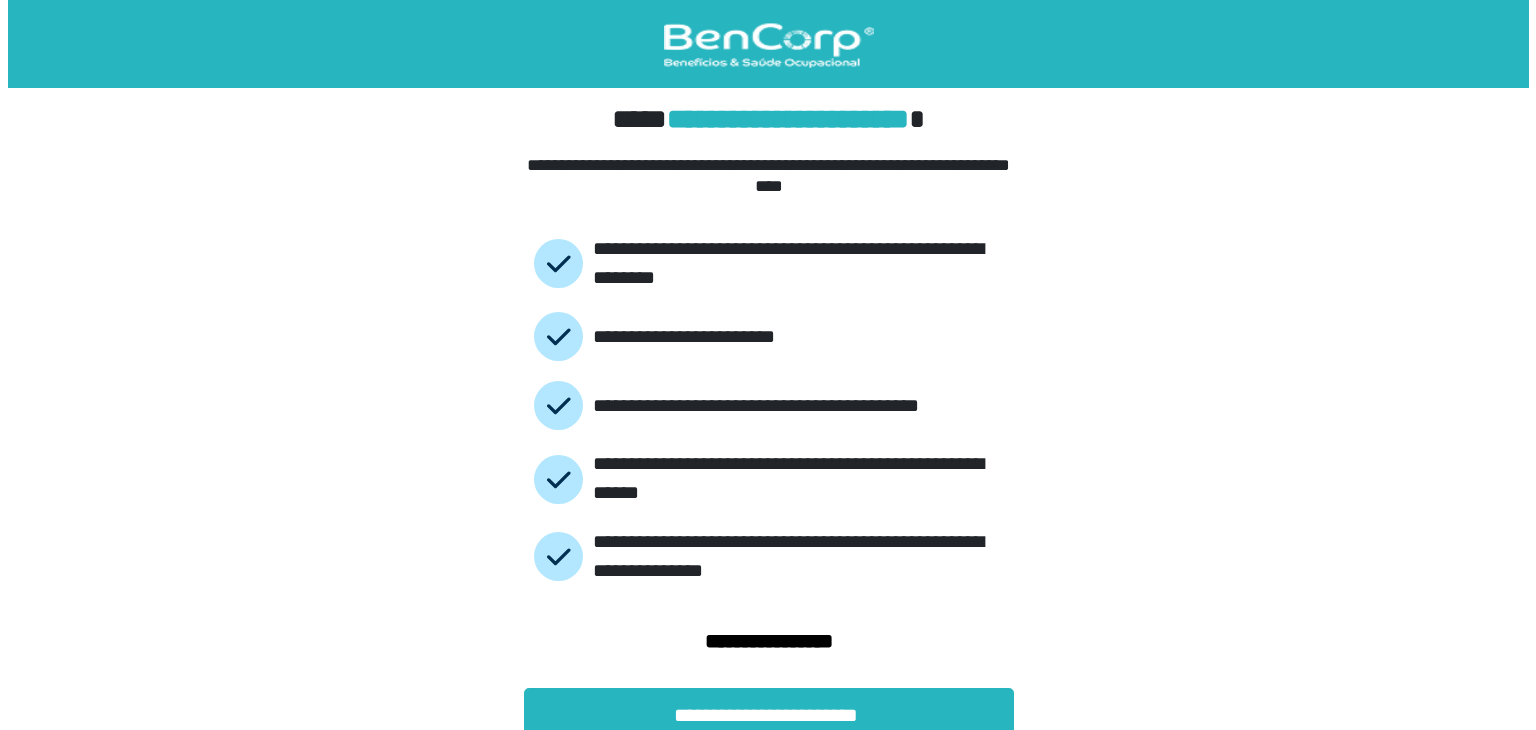 scroll, scrollTop: 0, scrollLeft: 0, axis: both 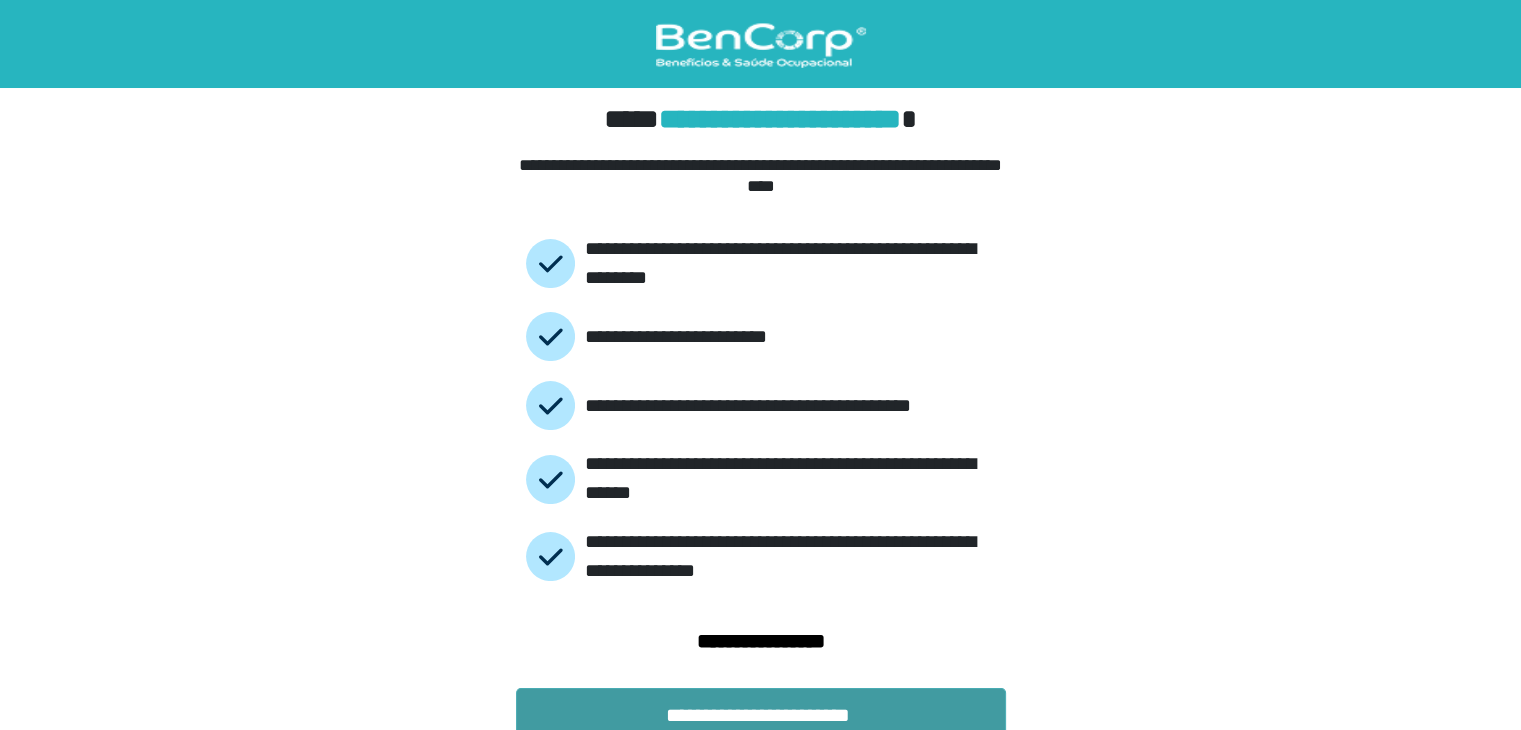 click on "**********" at bounding box center [761, 715] 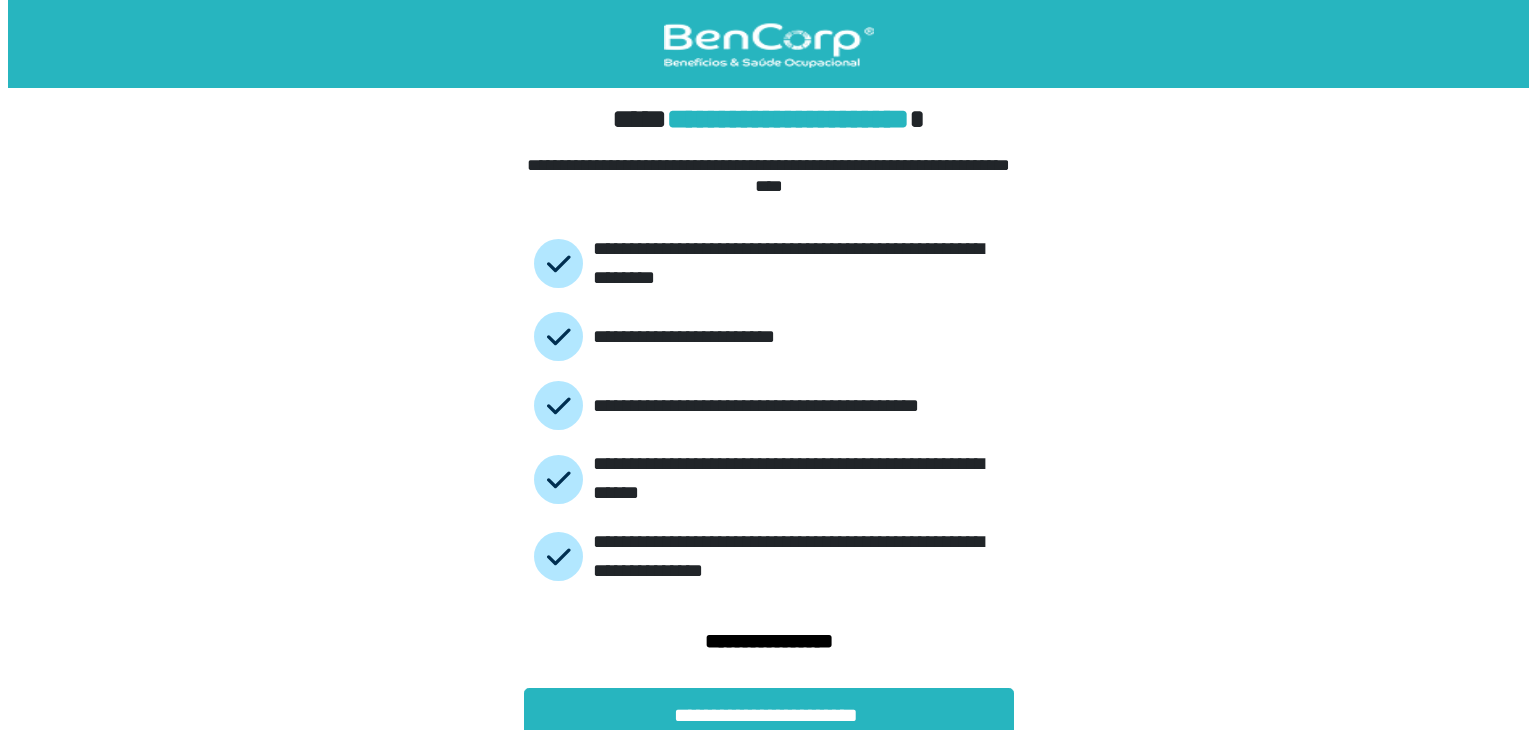 scroll, scrollTop: 0, scrollLeft: 0, axis: both 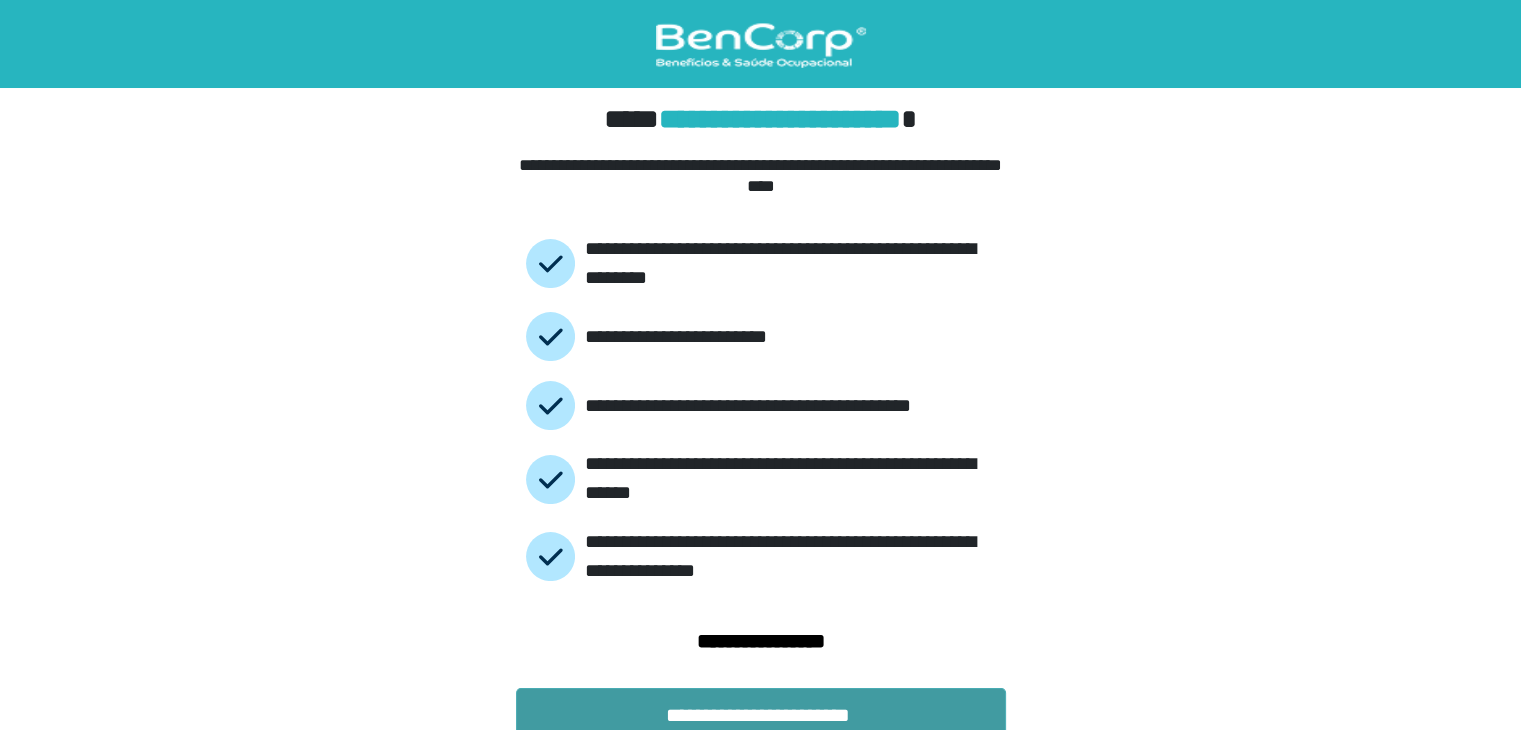 click on "**********" at bounding box center [761, 715] 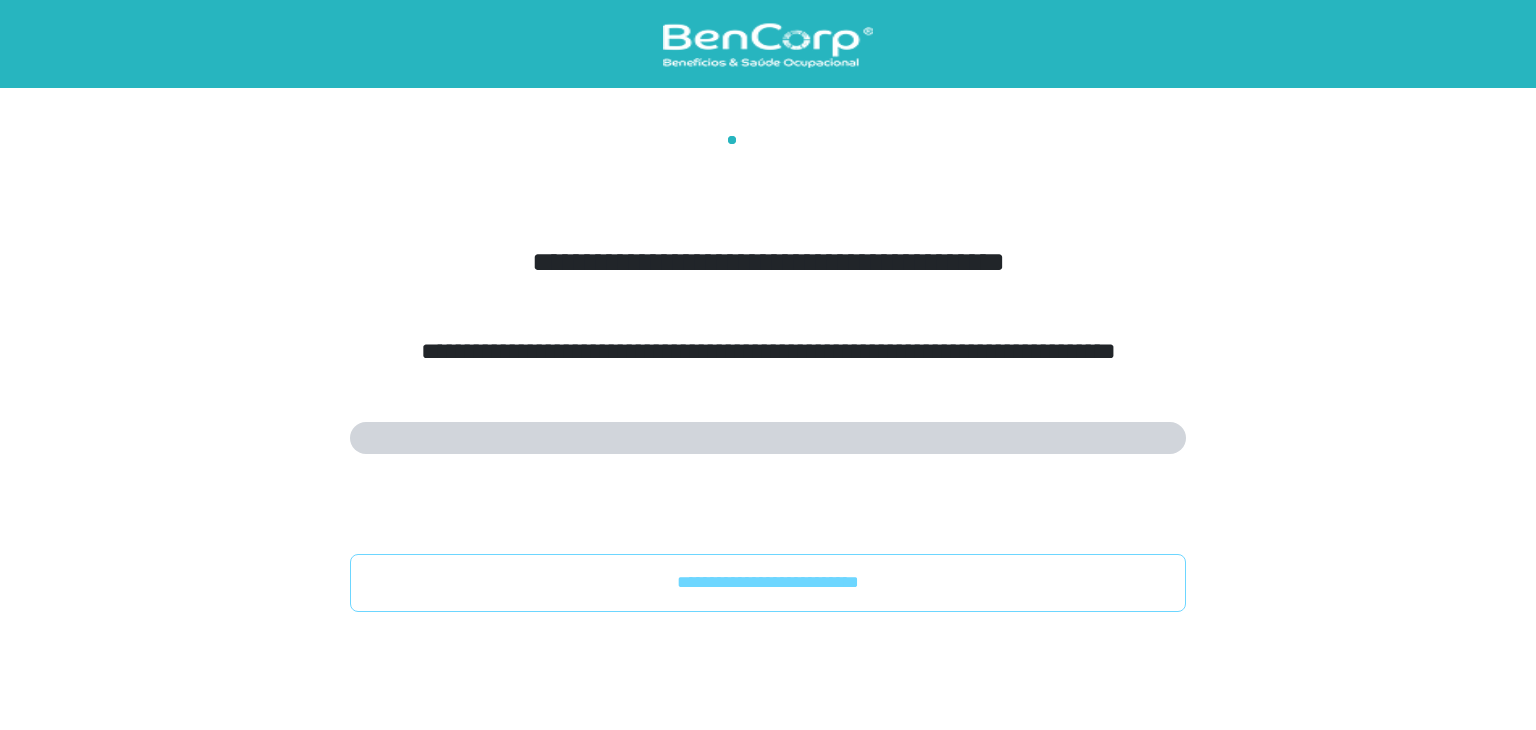 click at bounding box center (768, 44) 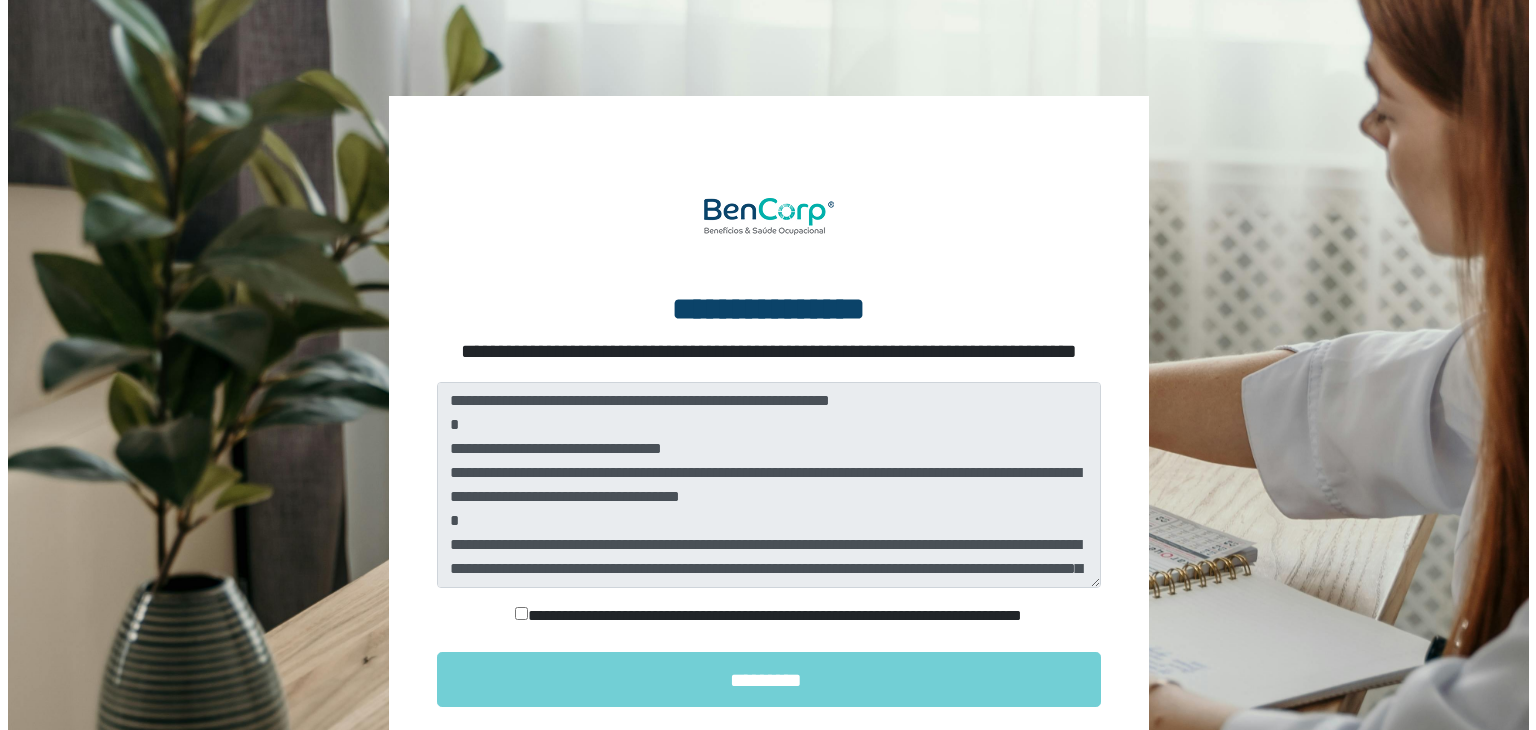 scroll, scrollTop: 0, scrollLeft: 0, axis: both 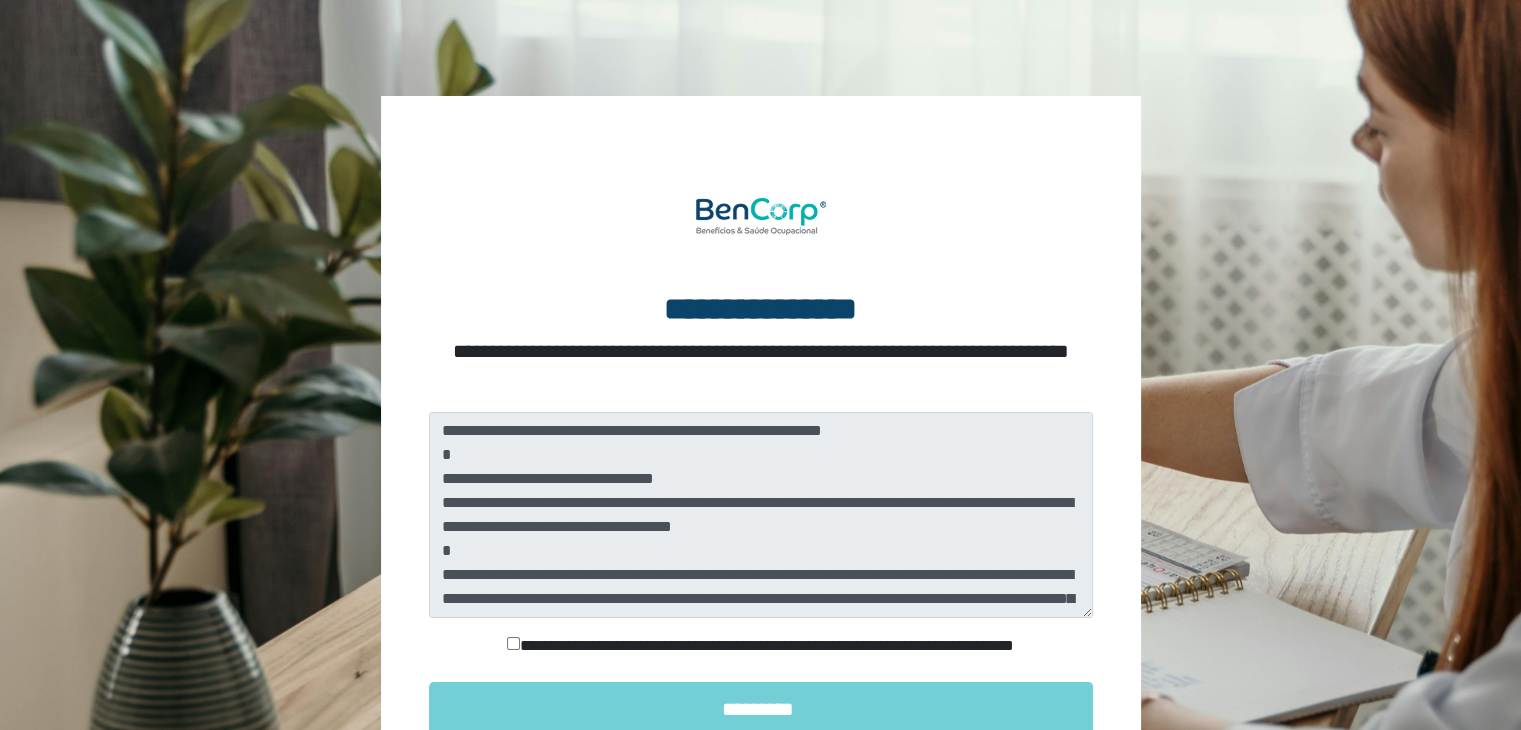click on "**********" at bounding box center [761, 574] 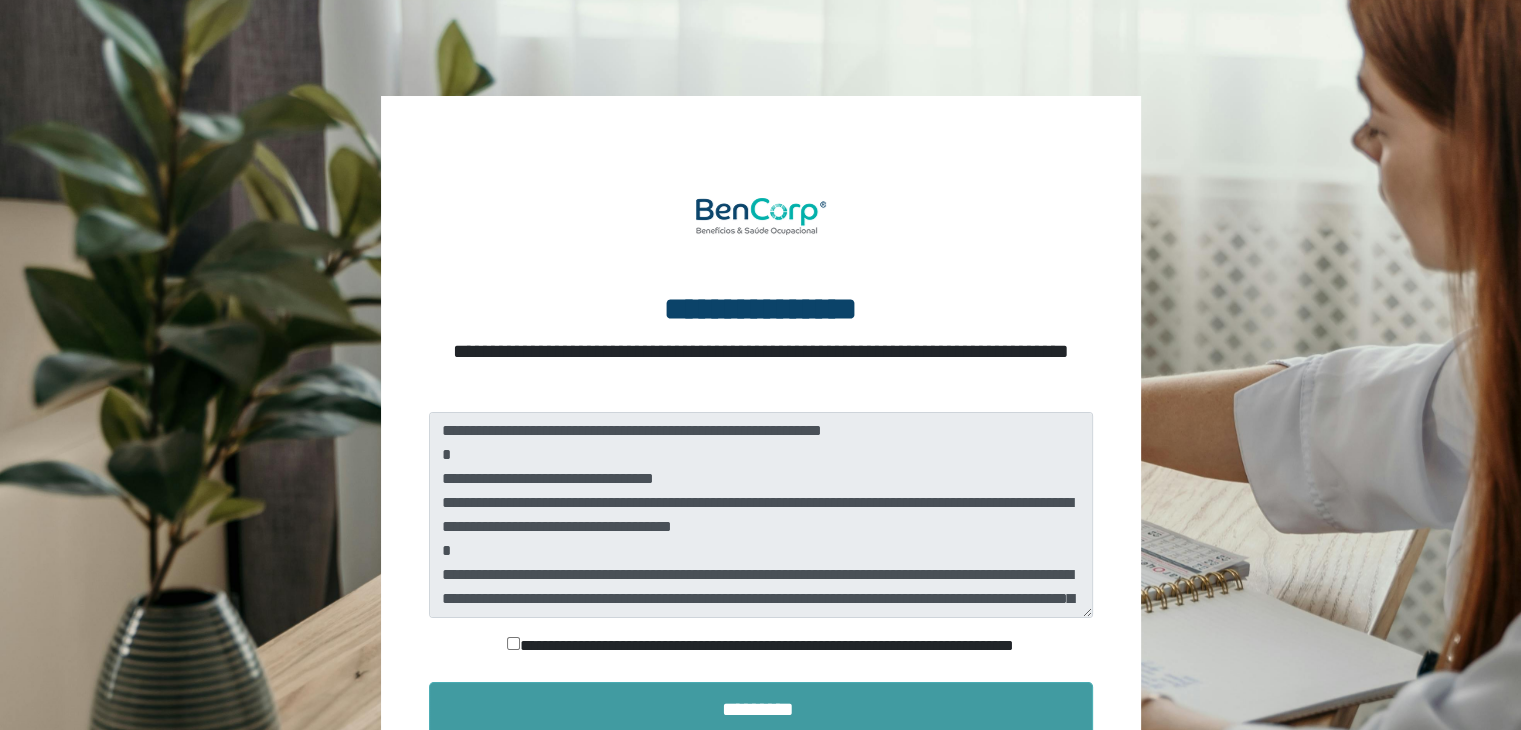 click on "*********" at bounding box center (761, 709) 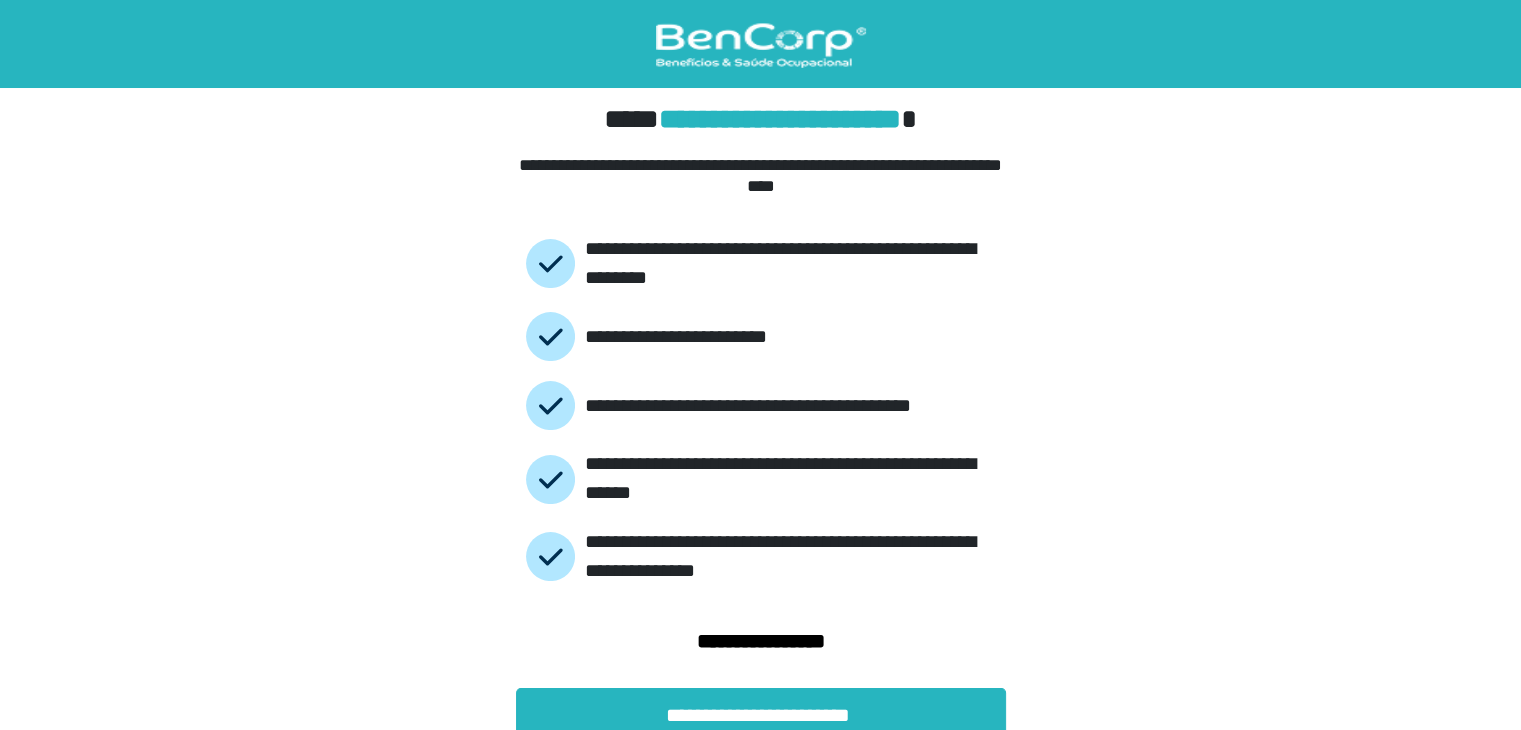 click on "**********" at bounding box center (761, 415) 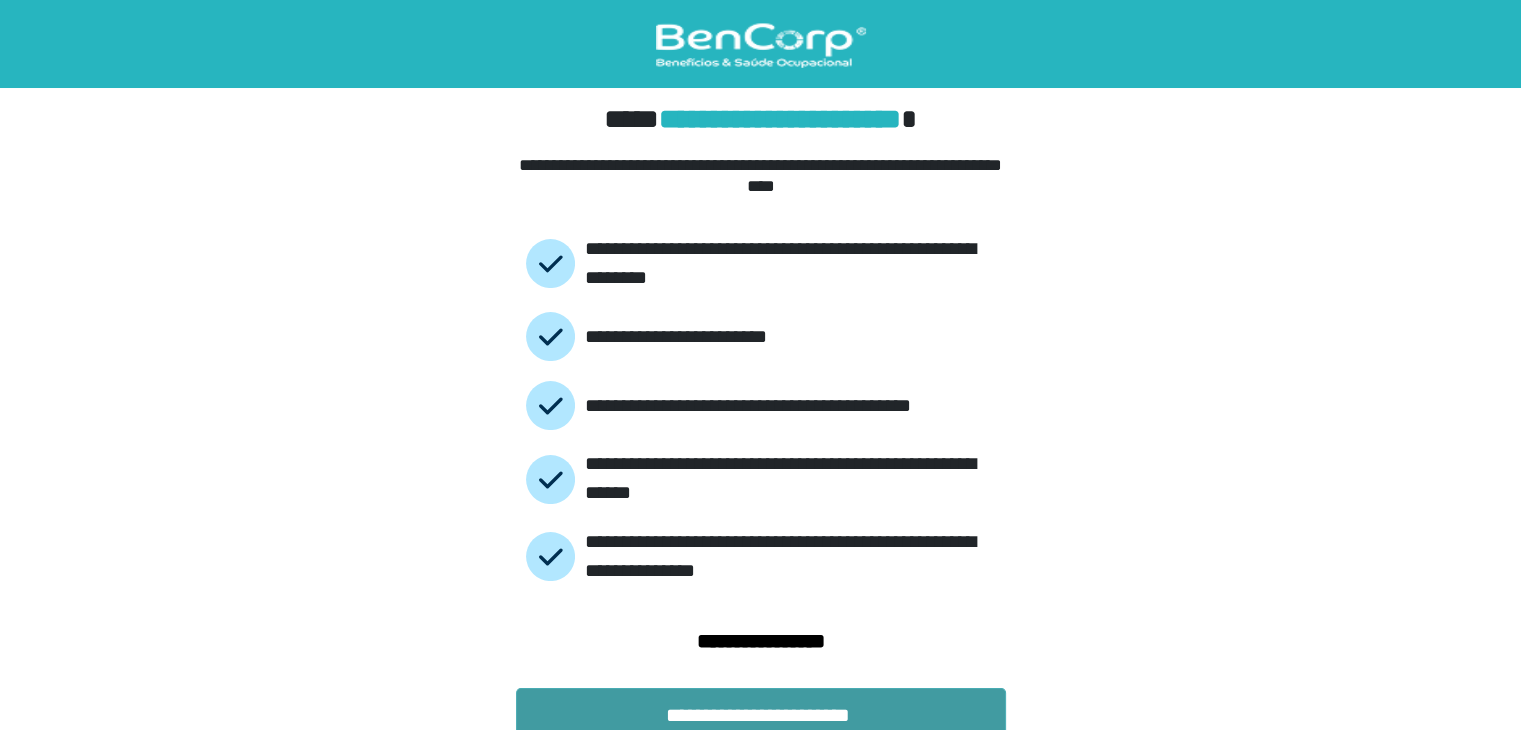click on "**********" at bounding box center [761, 715] 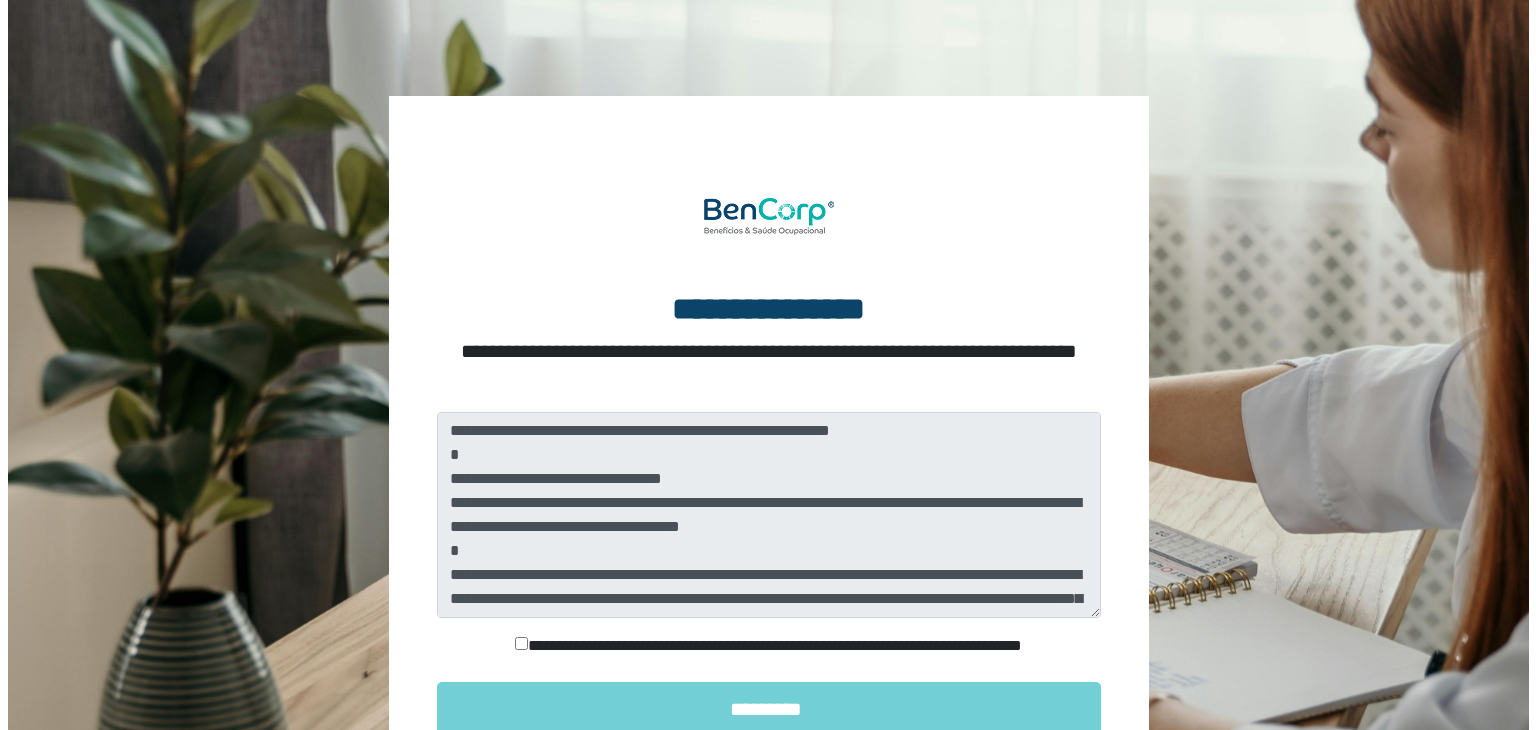 scroll, scrollTop: 0, scrollLeft: 0, axis: both 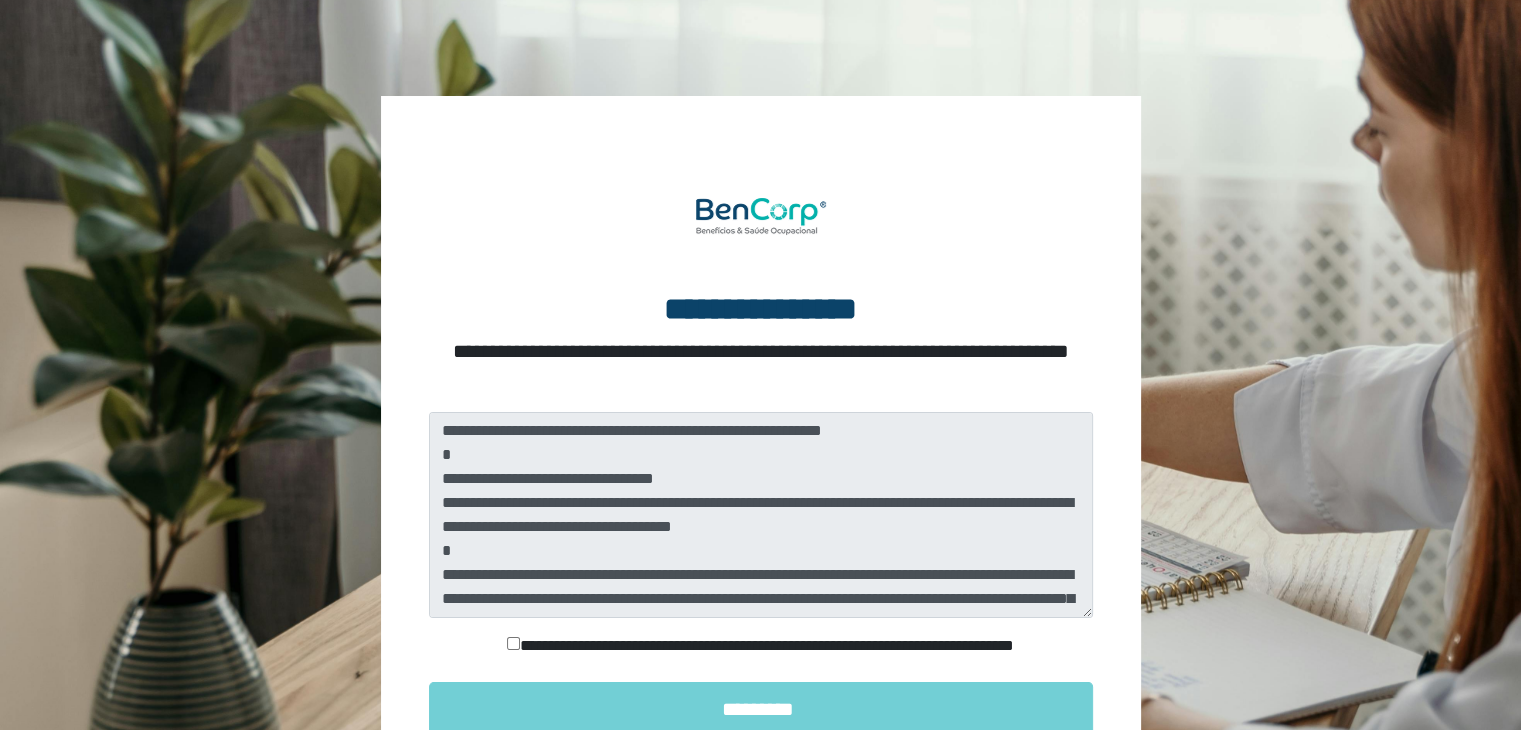 click on "**********" at bounding box center [761, 646] 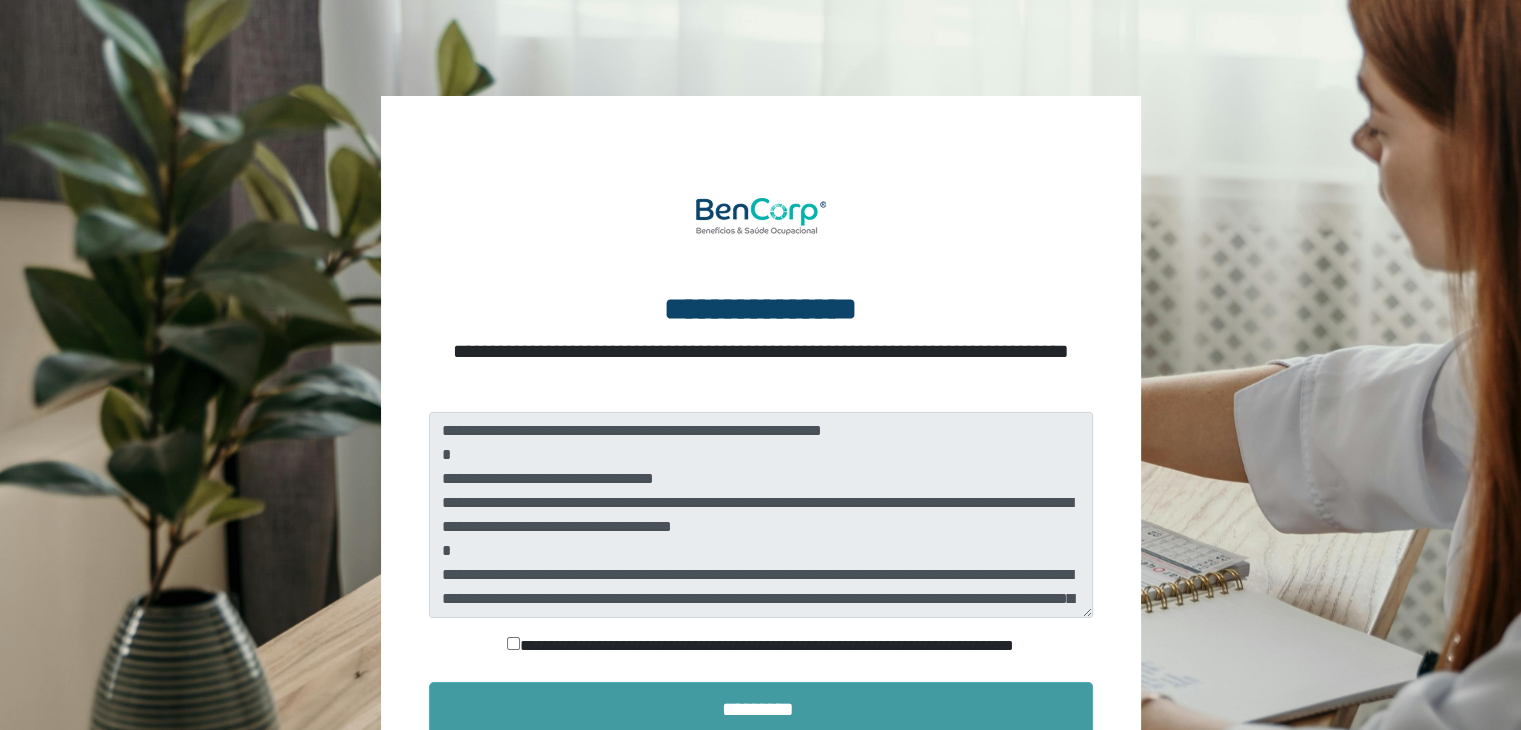 click on "*********" at bounding box center (761, 709) 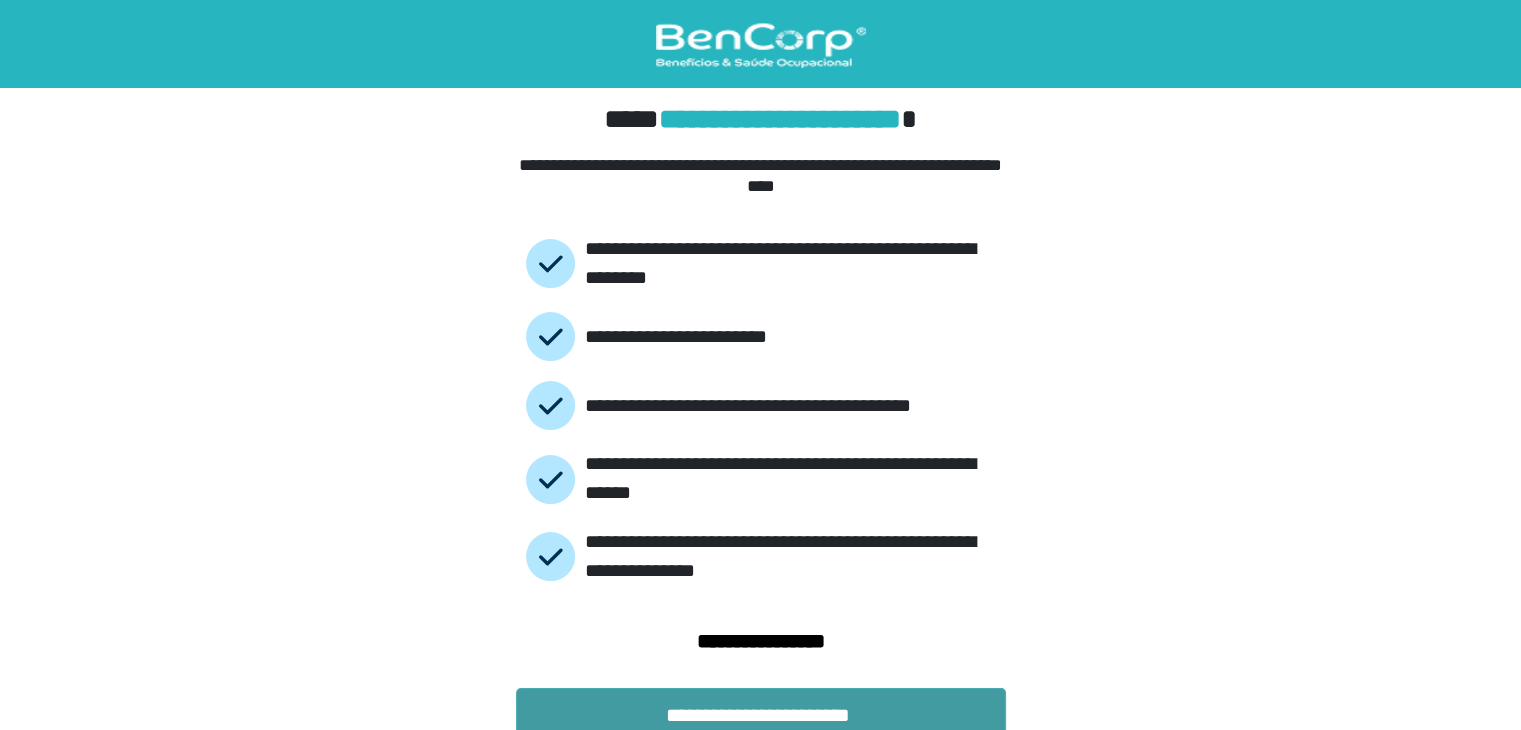 click on "**********" at bounding box center [761, 715] 